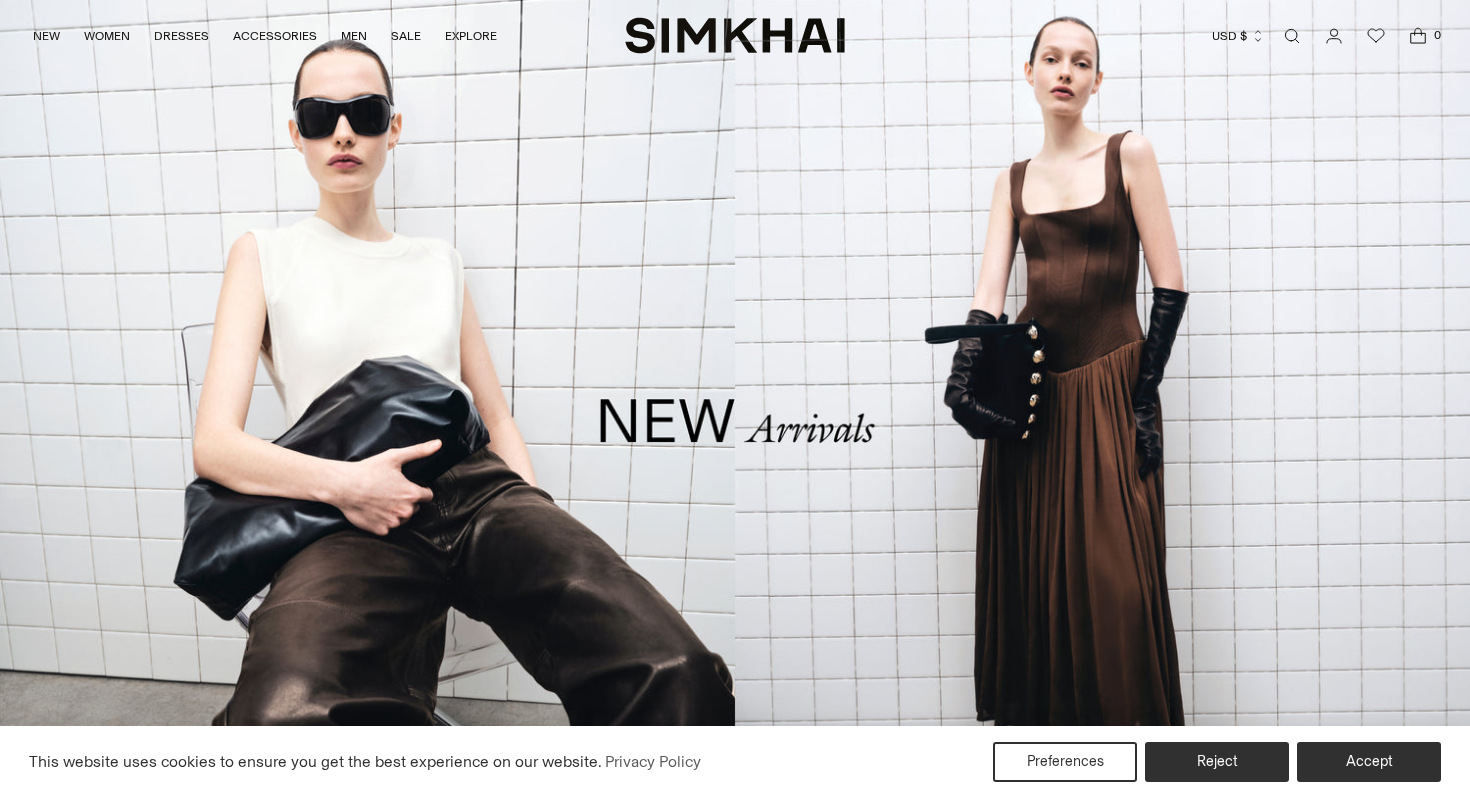 scroll, scrollTop: 0, scrollLeft: 0, axis: both 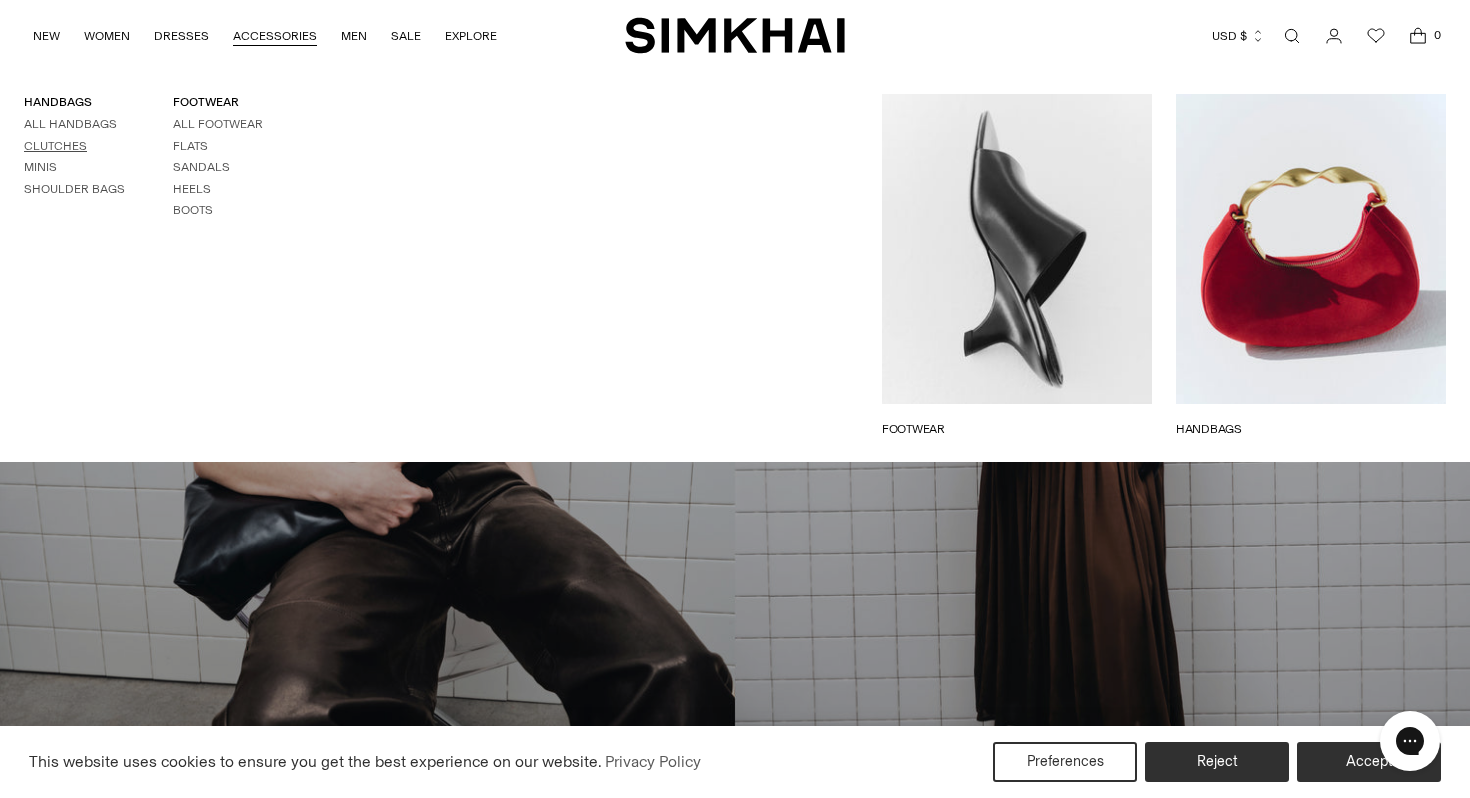 click on "Clutches" at bounding box center [55, 146] 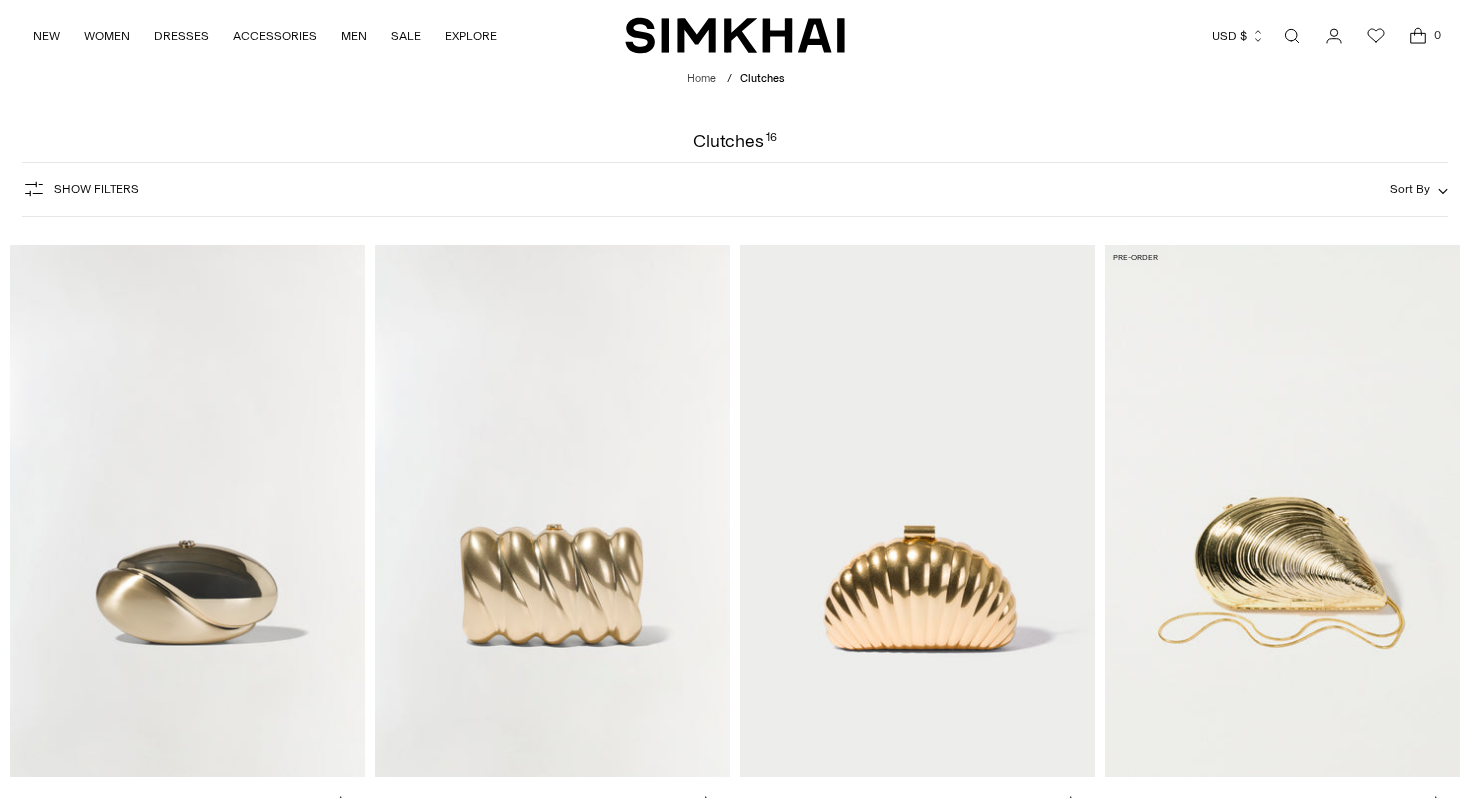 scroll, scrollTop: 0, scrollLeft: 0, axis: both 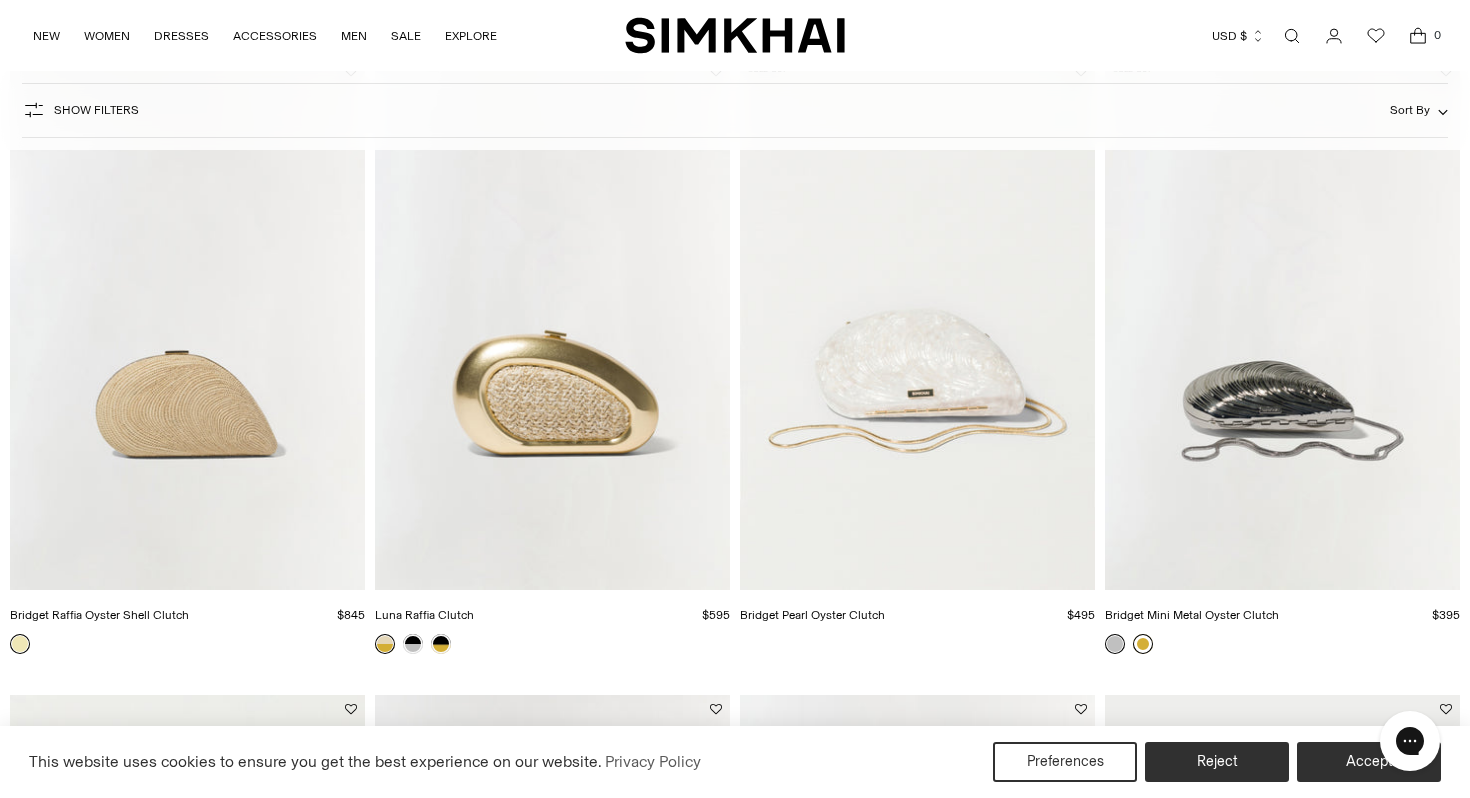 click at bounding box center (1143, 644) 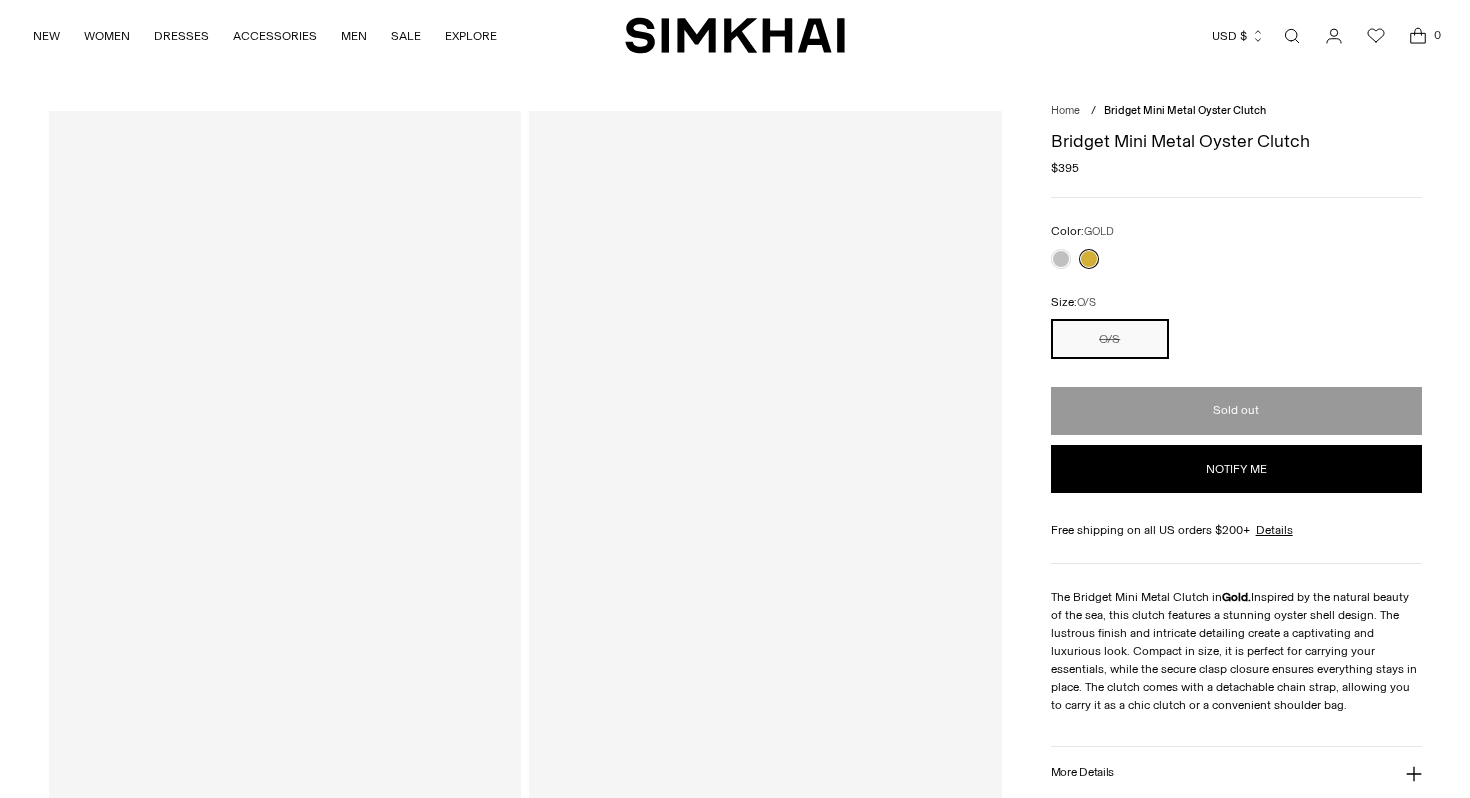 scroll, scrollTop: 0, scrollLeft: 0, axis: both 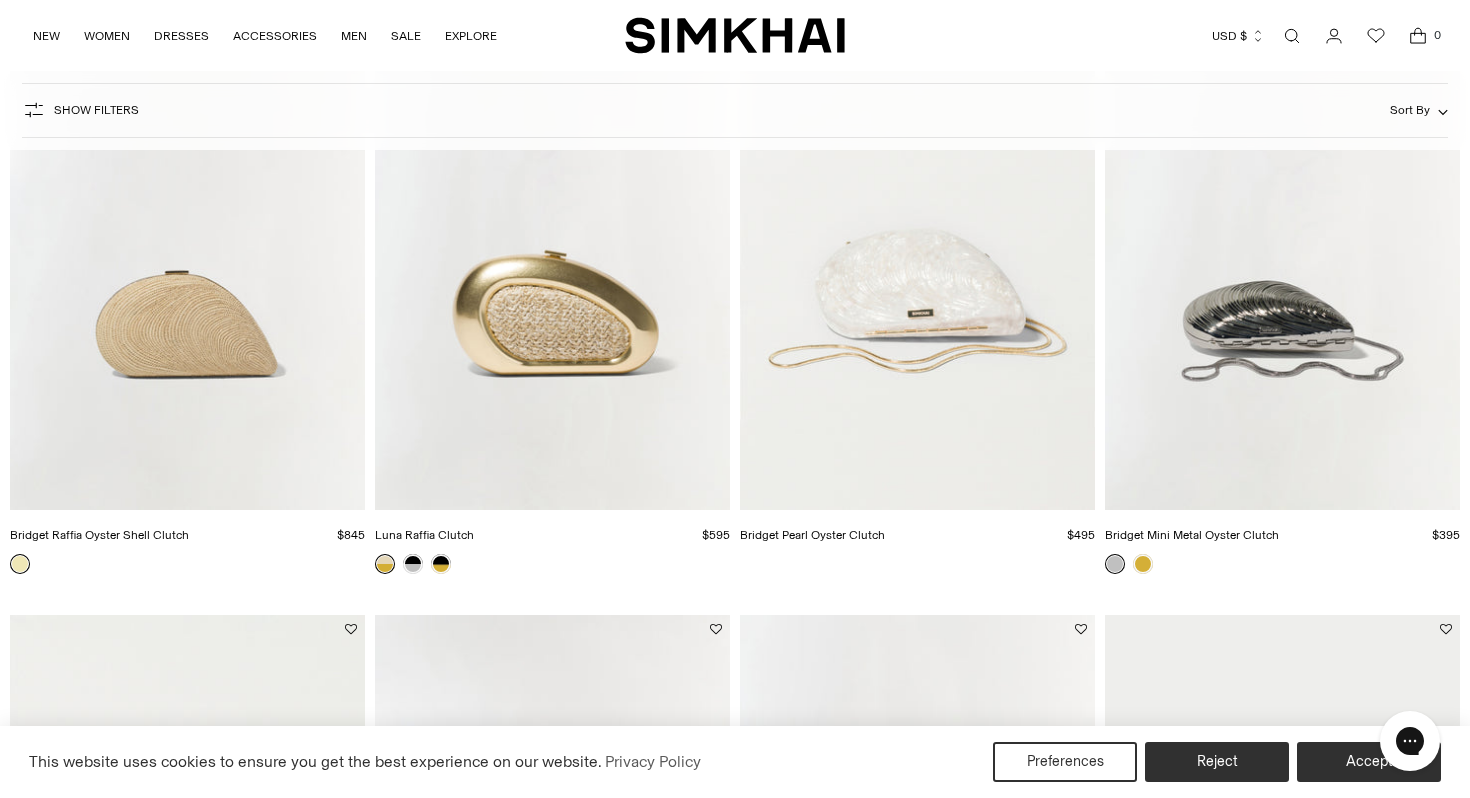 click at bounding box center (0, 0) 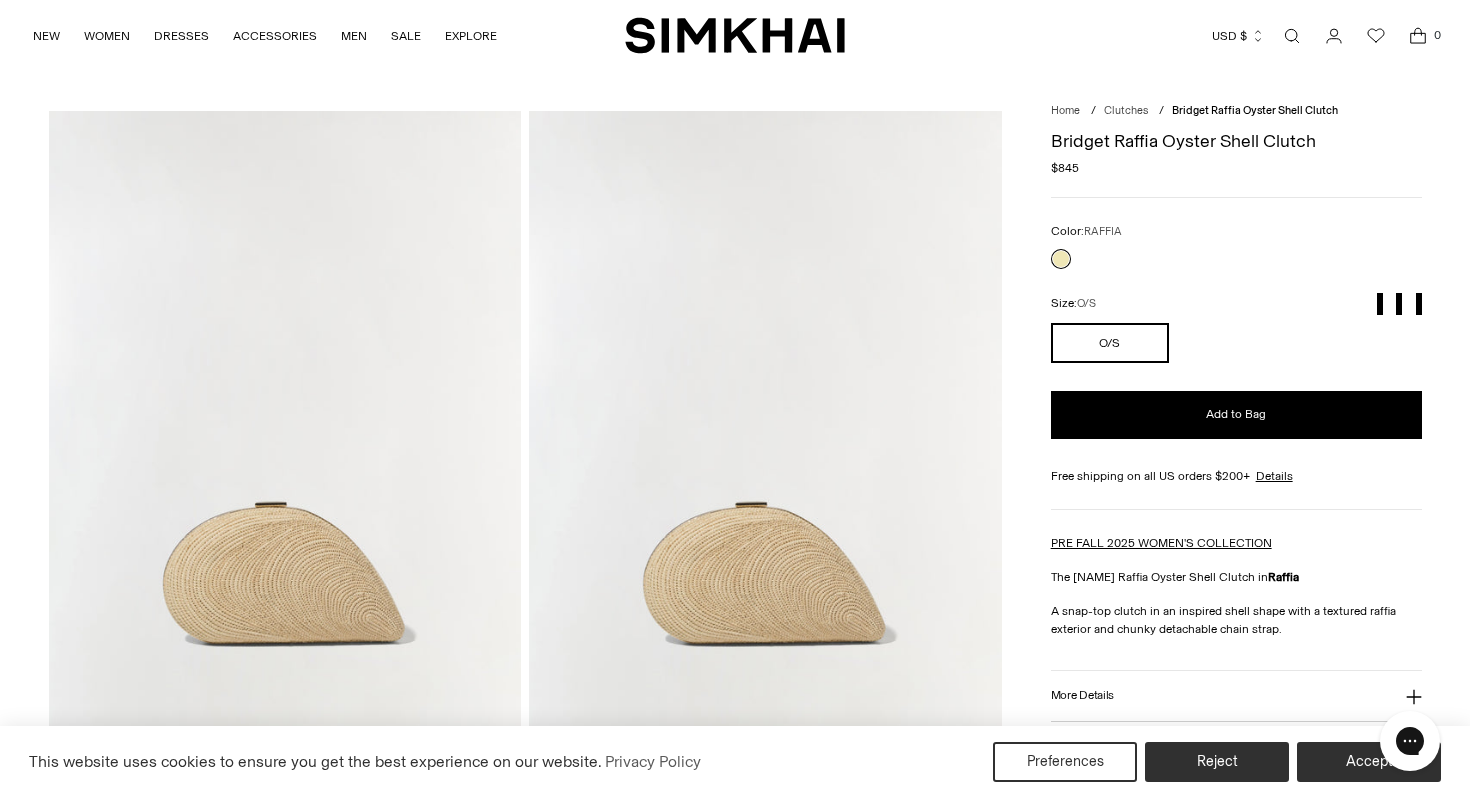 scroll, scrollTop: 0, scrollLeft: 0, axis: both 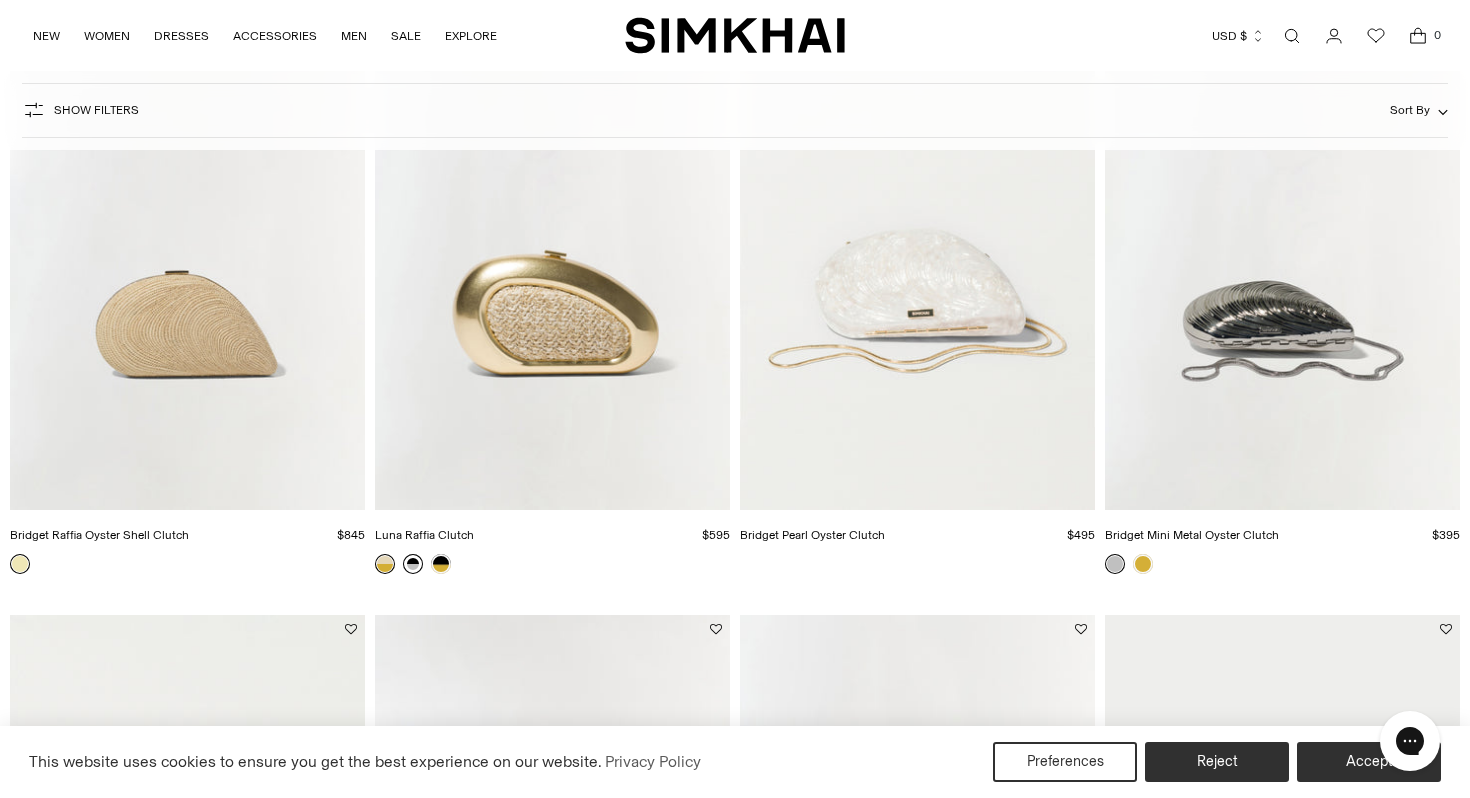 click at bounding box center [413, 564] 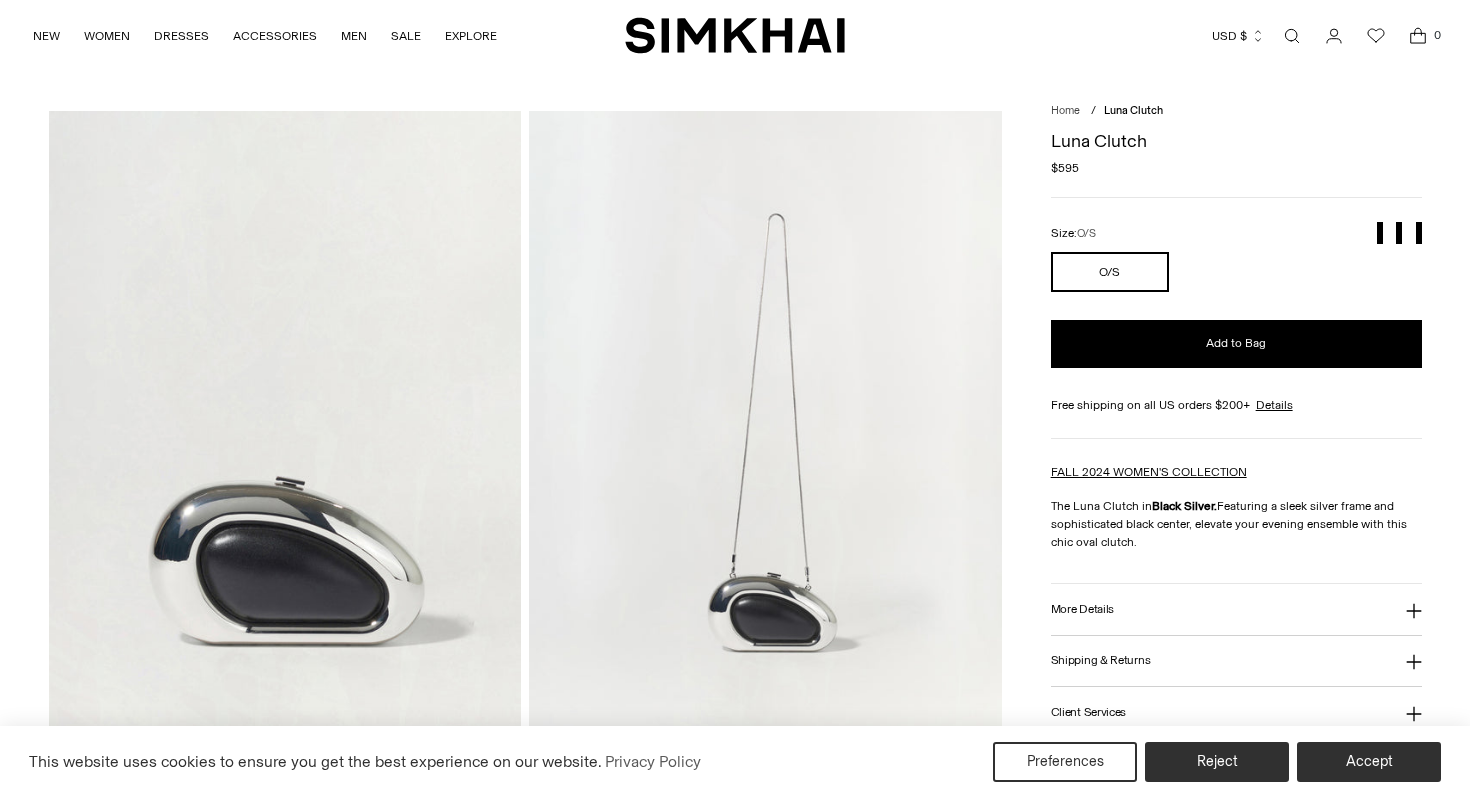 scroll, scrollTop: 0, scrollLeft: 0, axis: both 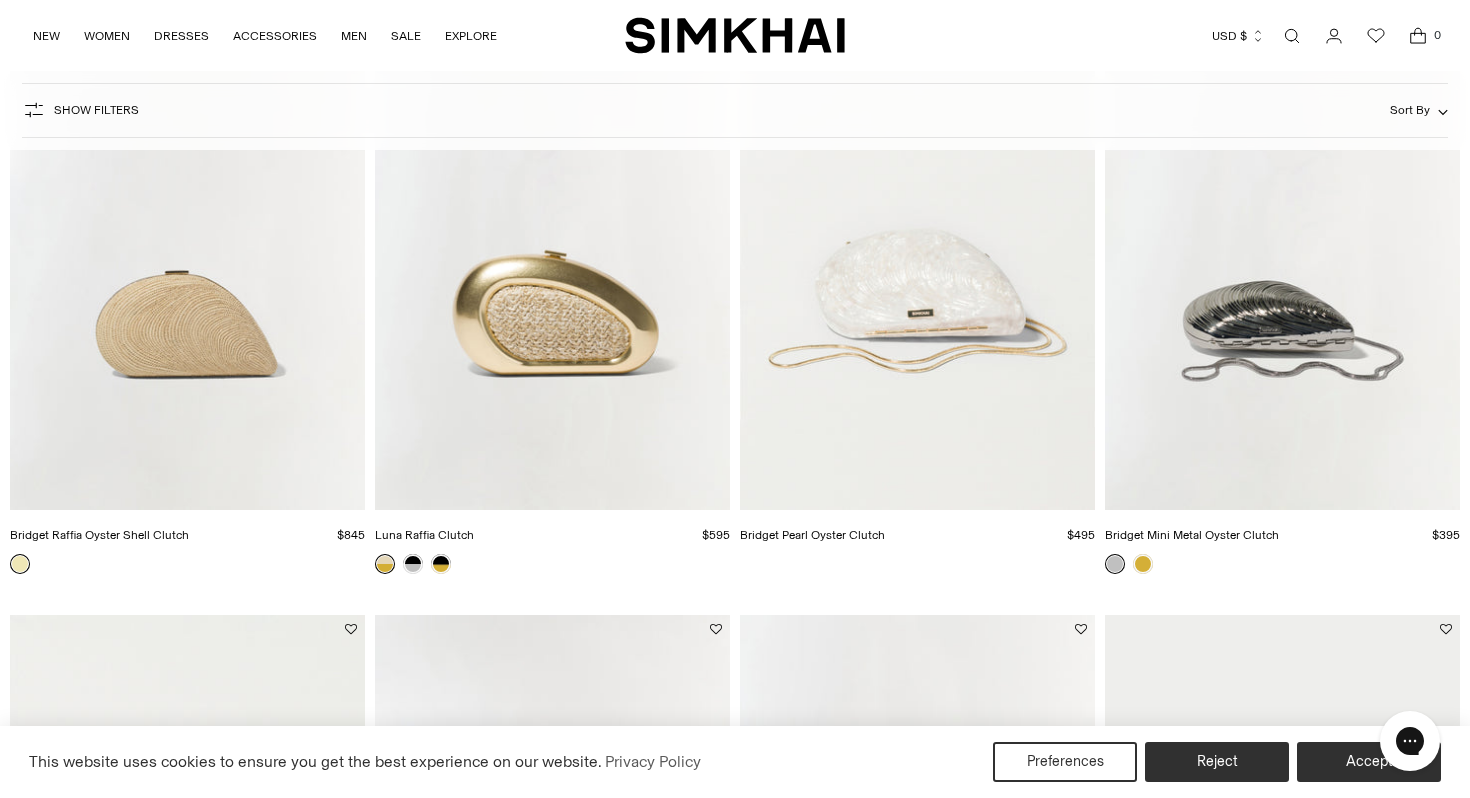 click at bounding box center (0, 0) 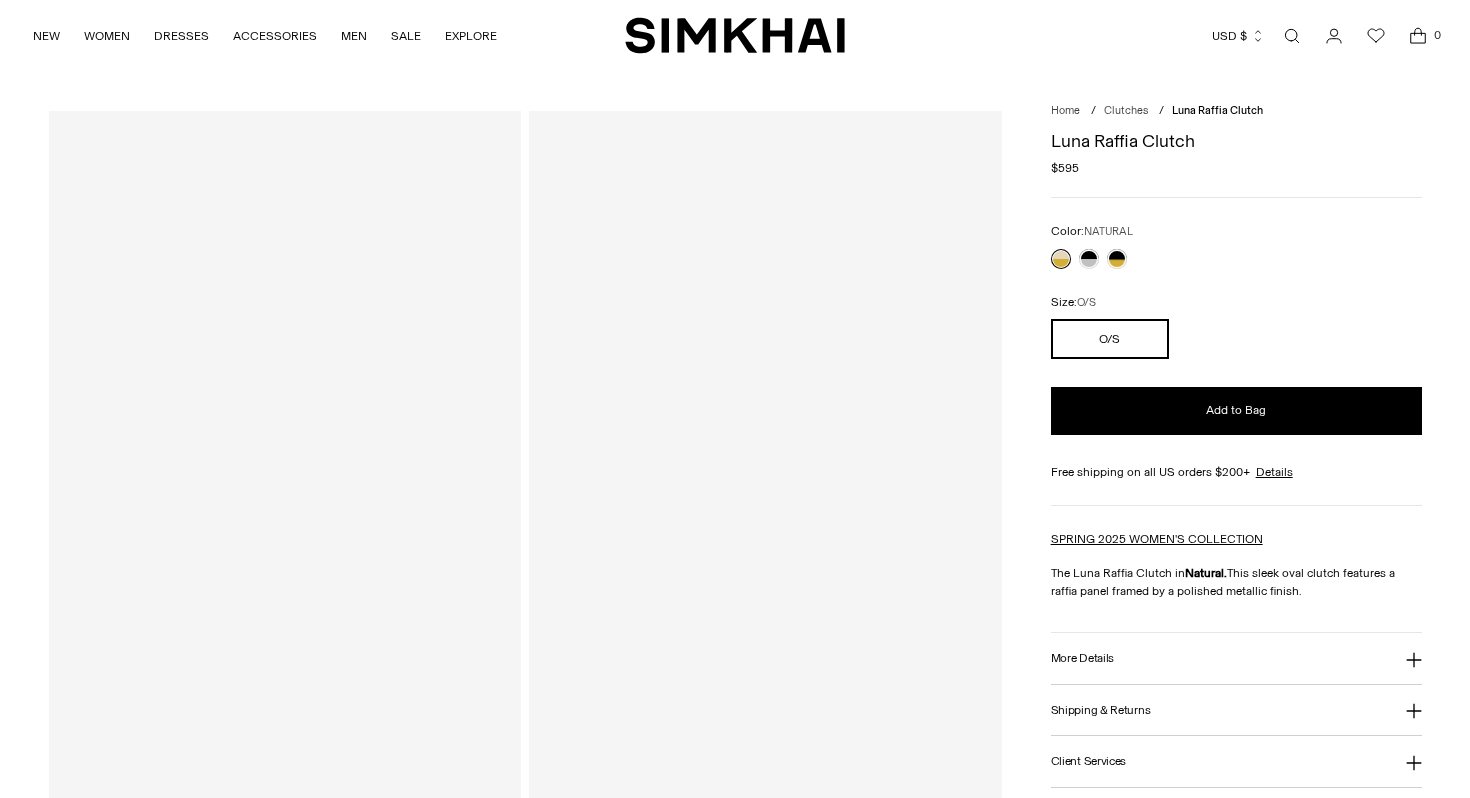 scroll, scrollTop: 0, scrollLeft: 0, axis: both 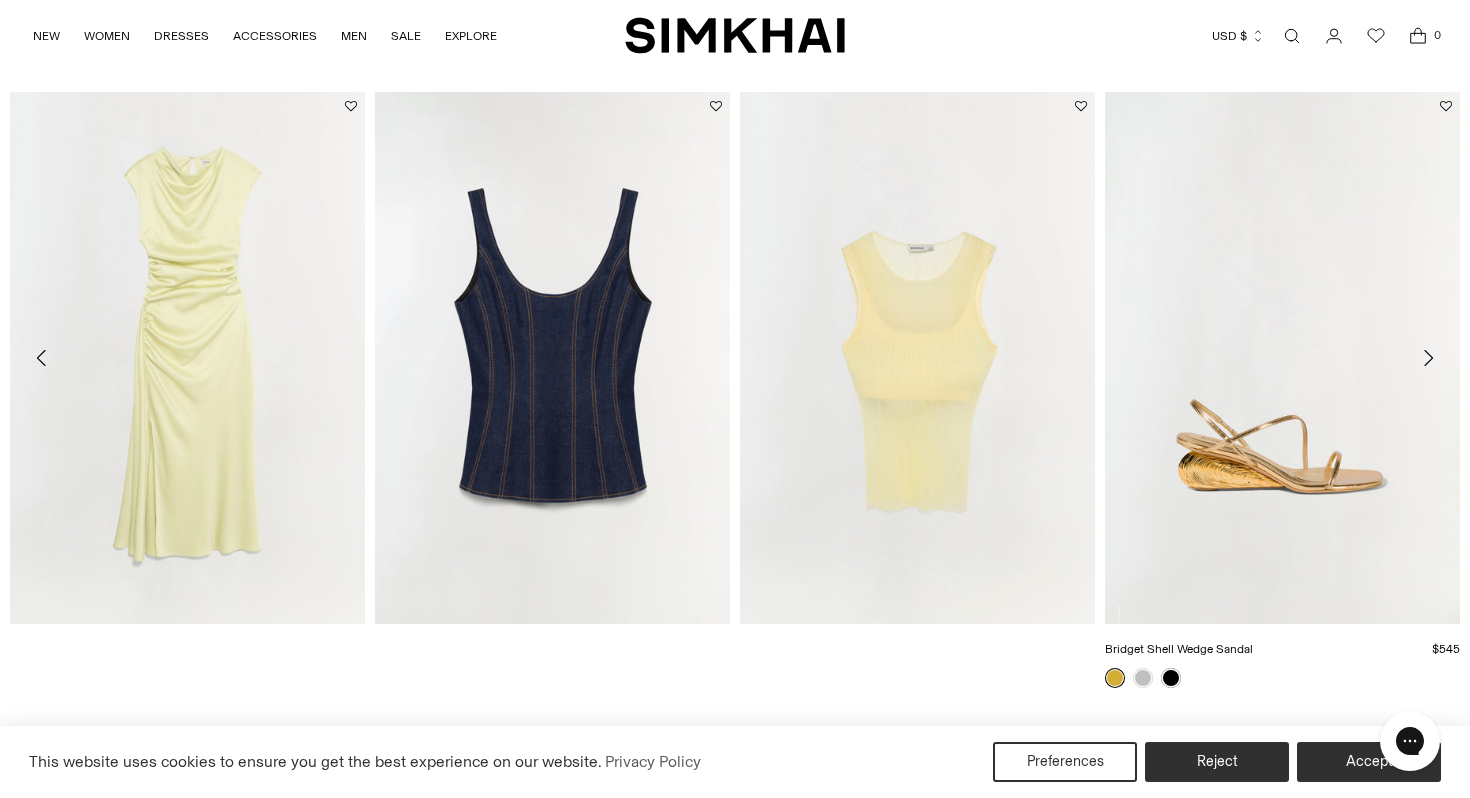 click at bounding box center (0, 0) 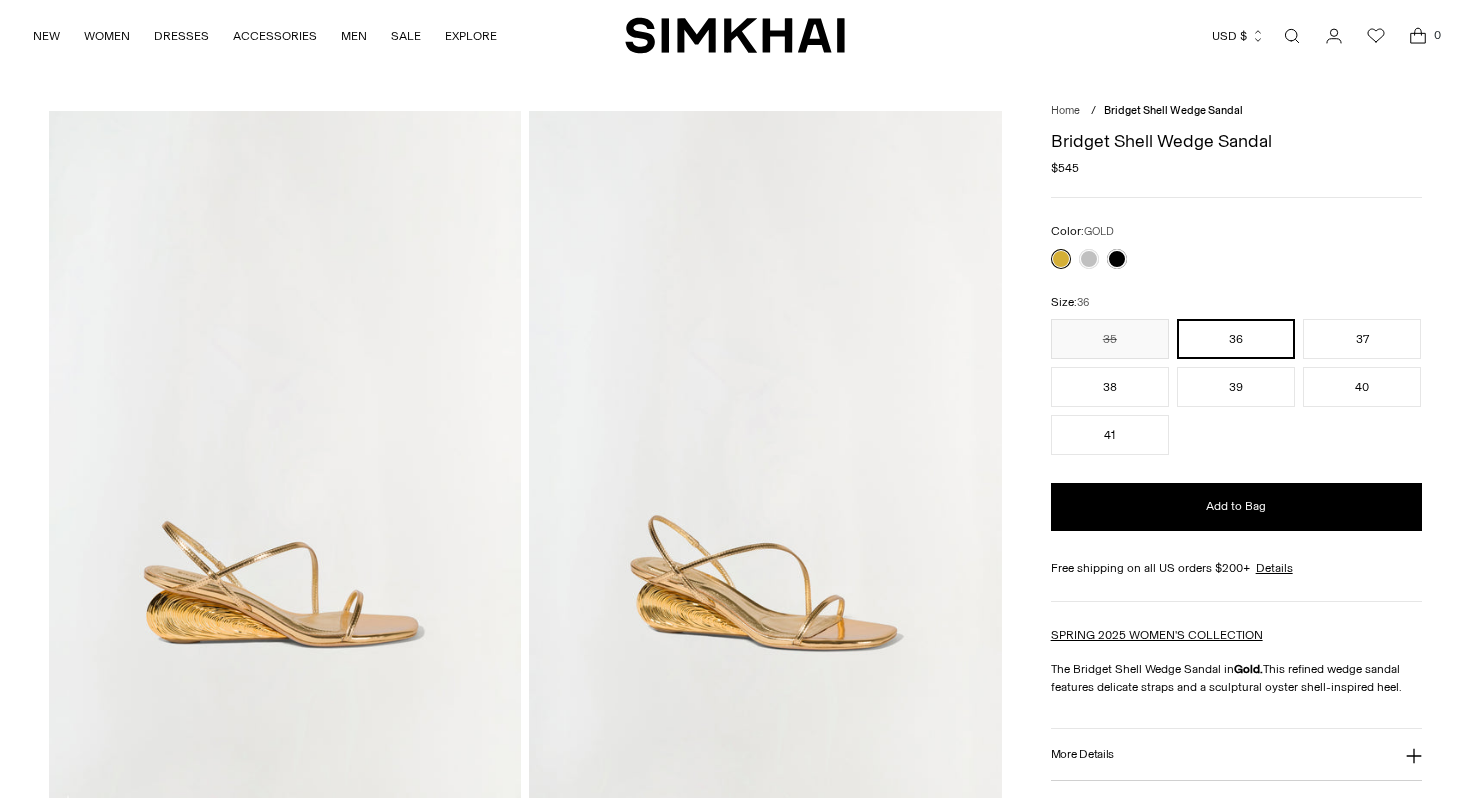 scroll, scrollTop: 0, scrollLeft: 0, axis: both 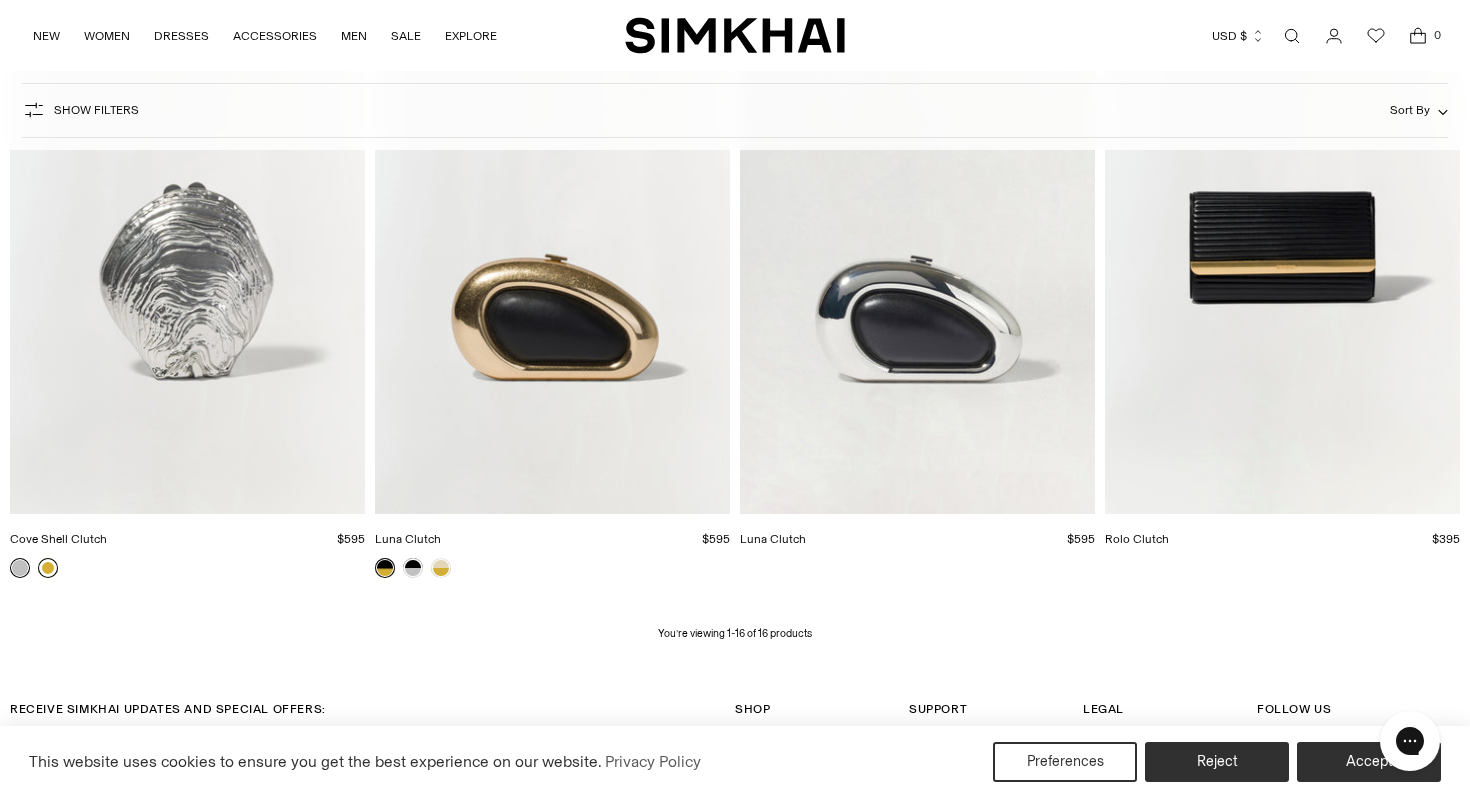 click at bounding box center (48, 568) 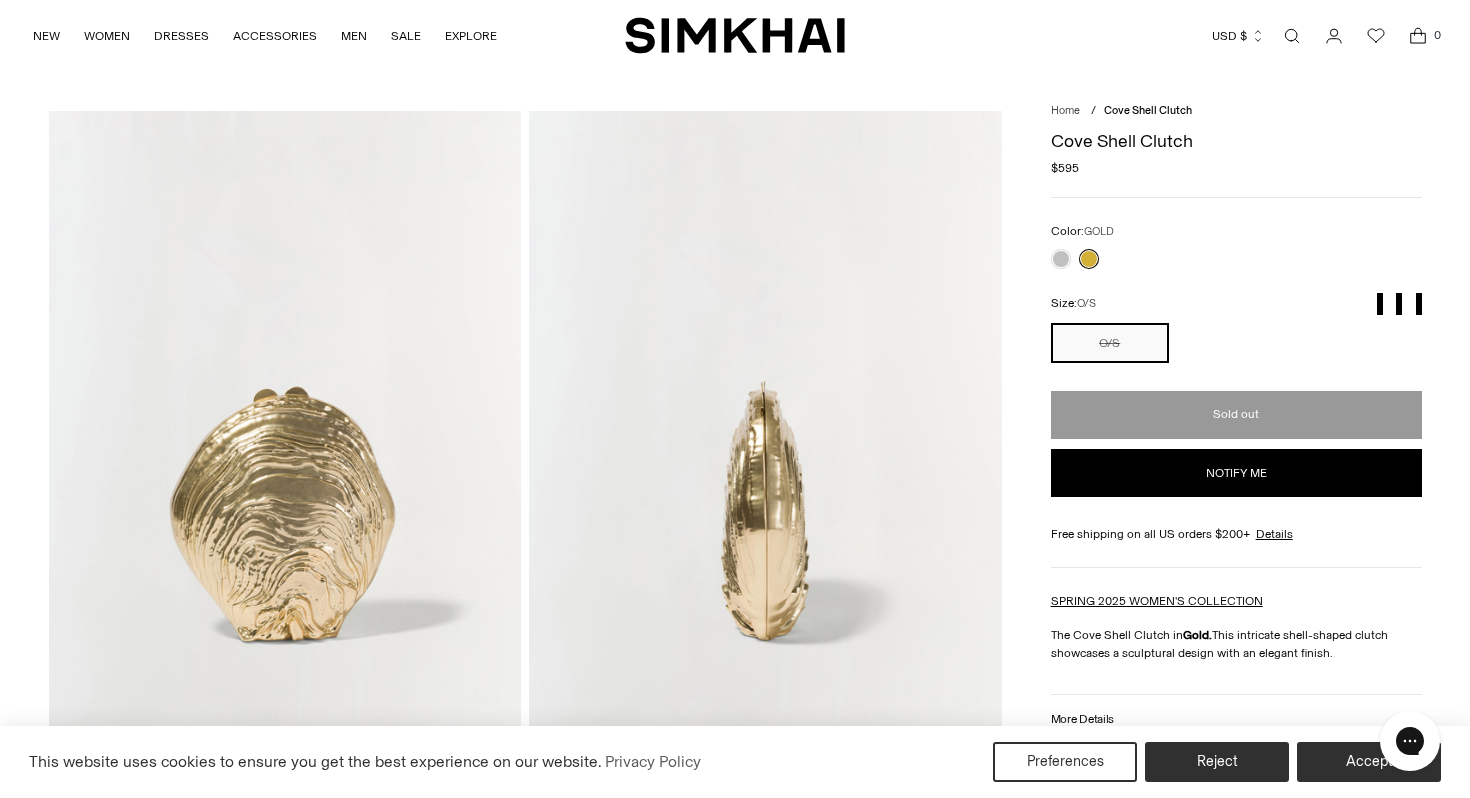 scroll, scrollTop: 0, scrollLeft: 0, axis: both 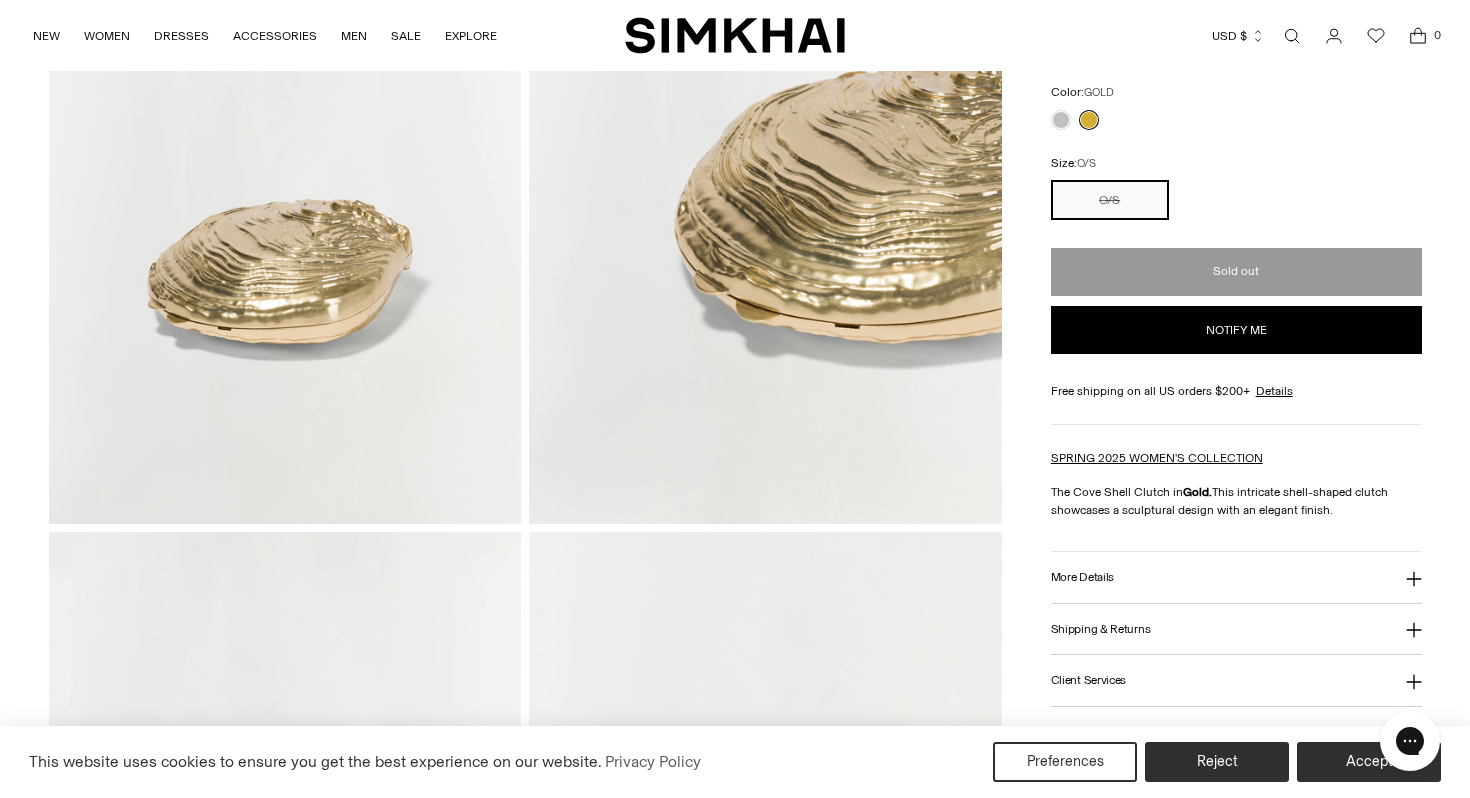 click 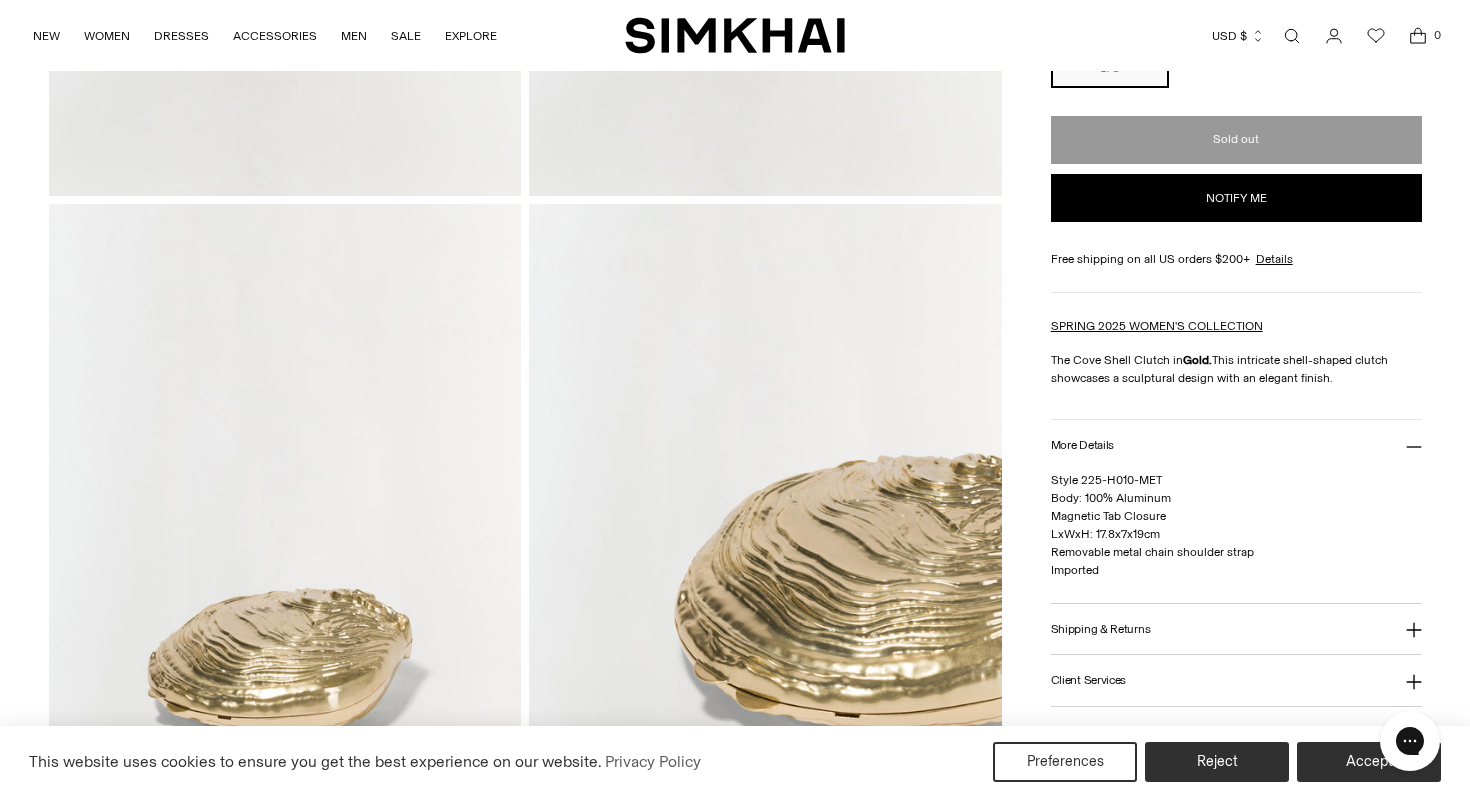 scroll, scrollTop: 627, scrollLeft: 0, axis: vertical 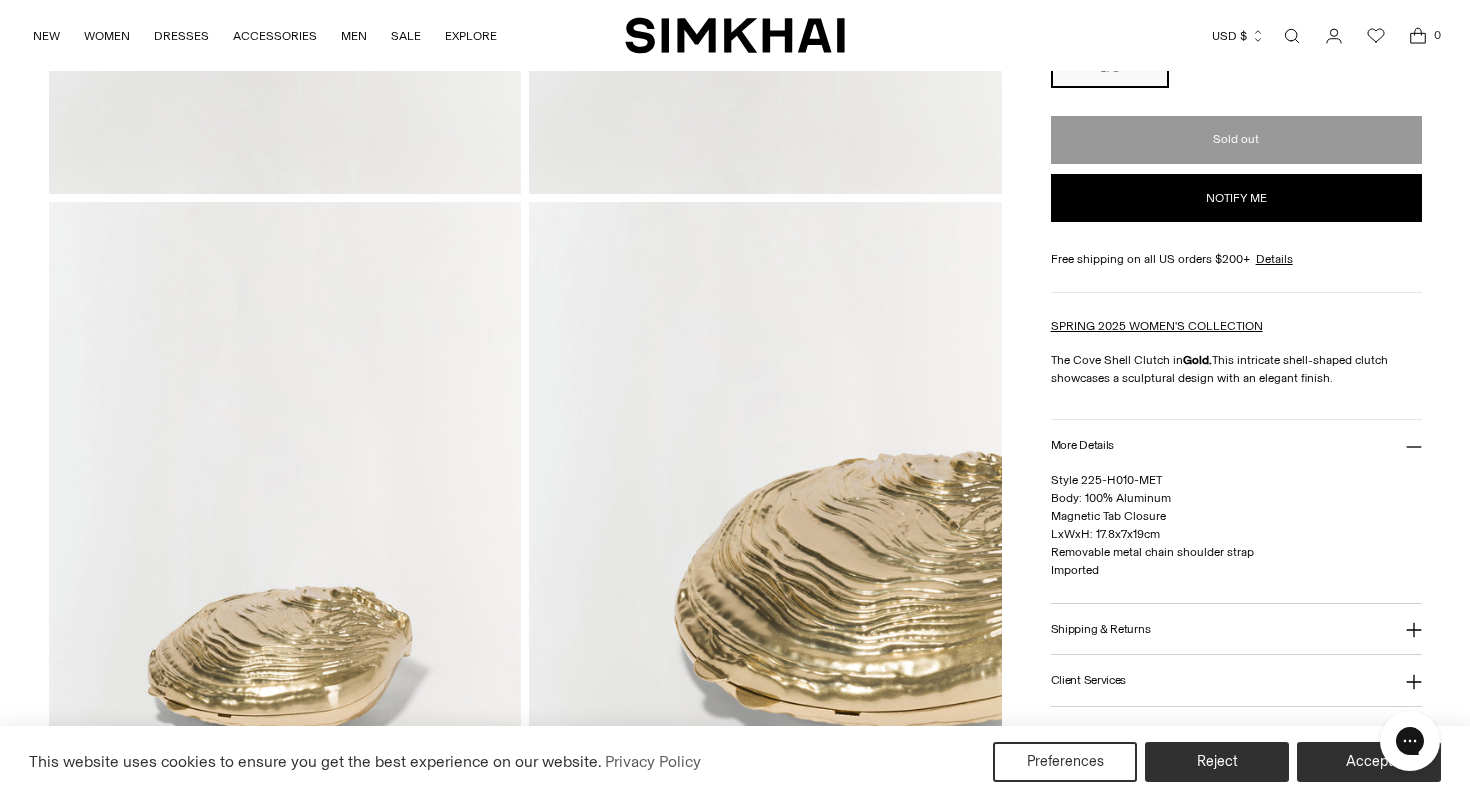 click 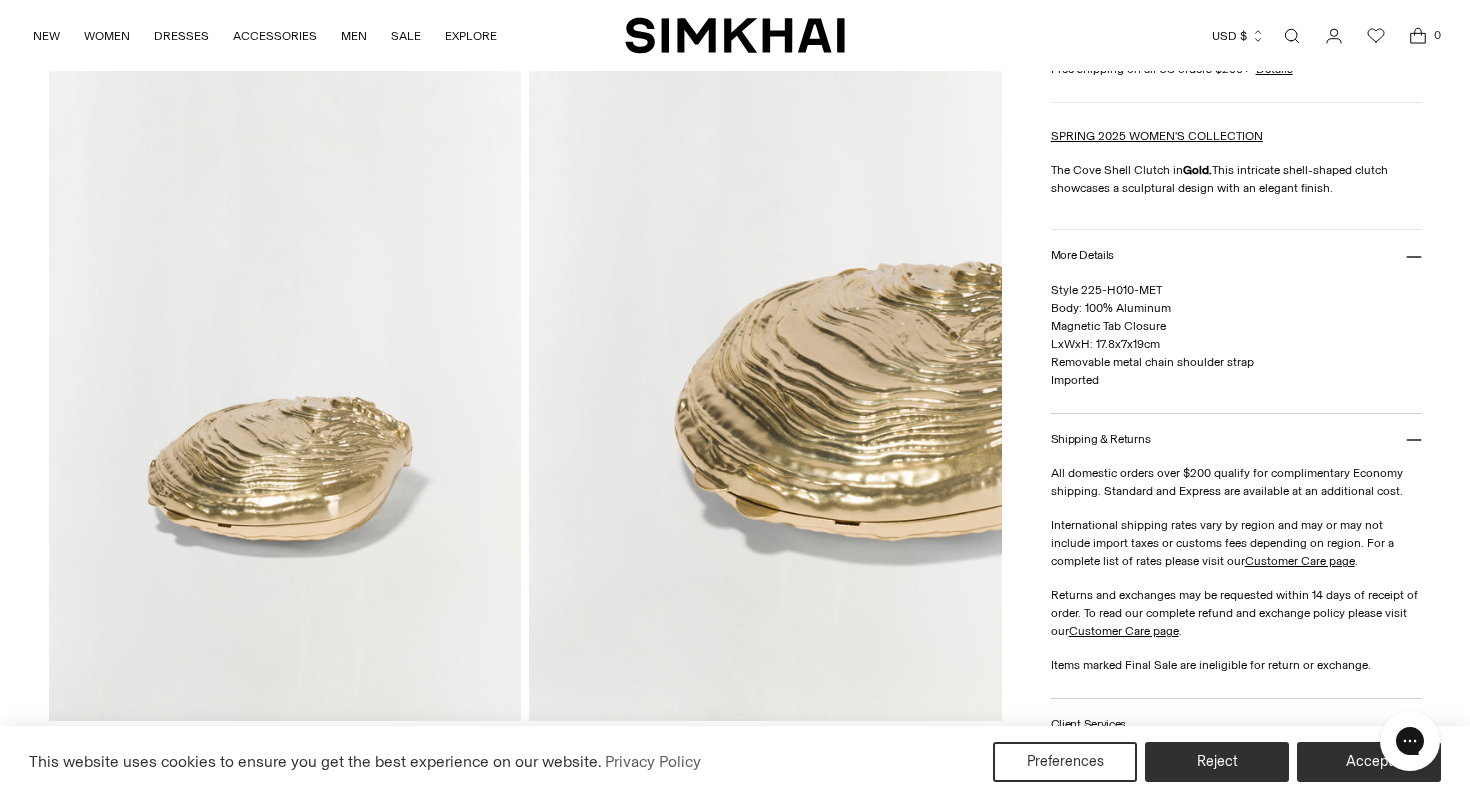 scroll, scrollTop: 814, scrollLeft: 0, axis: vertical 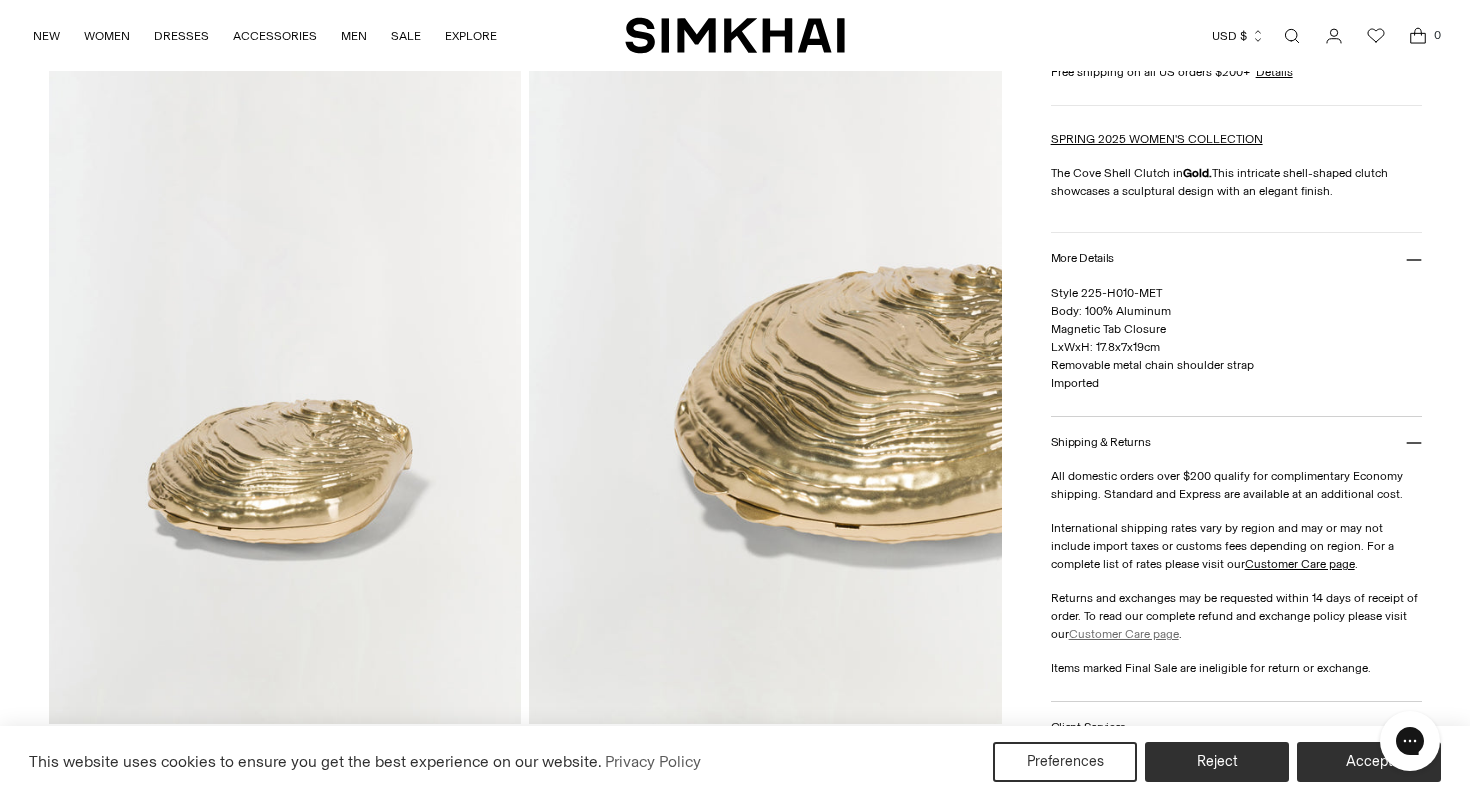 click on "Customer Care page" at bounding box center (1124, 634) 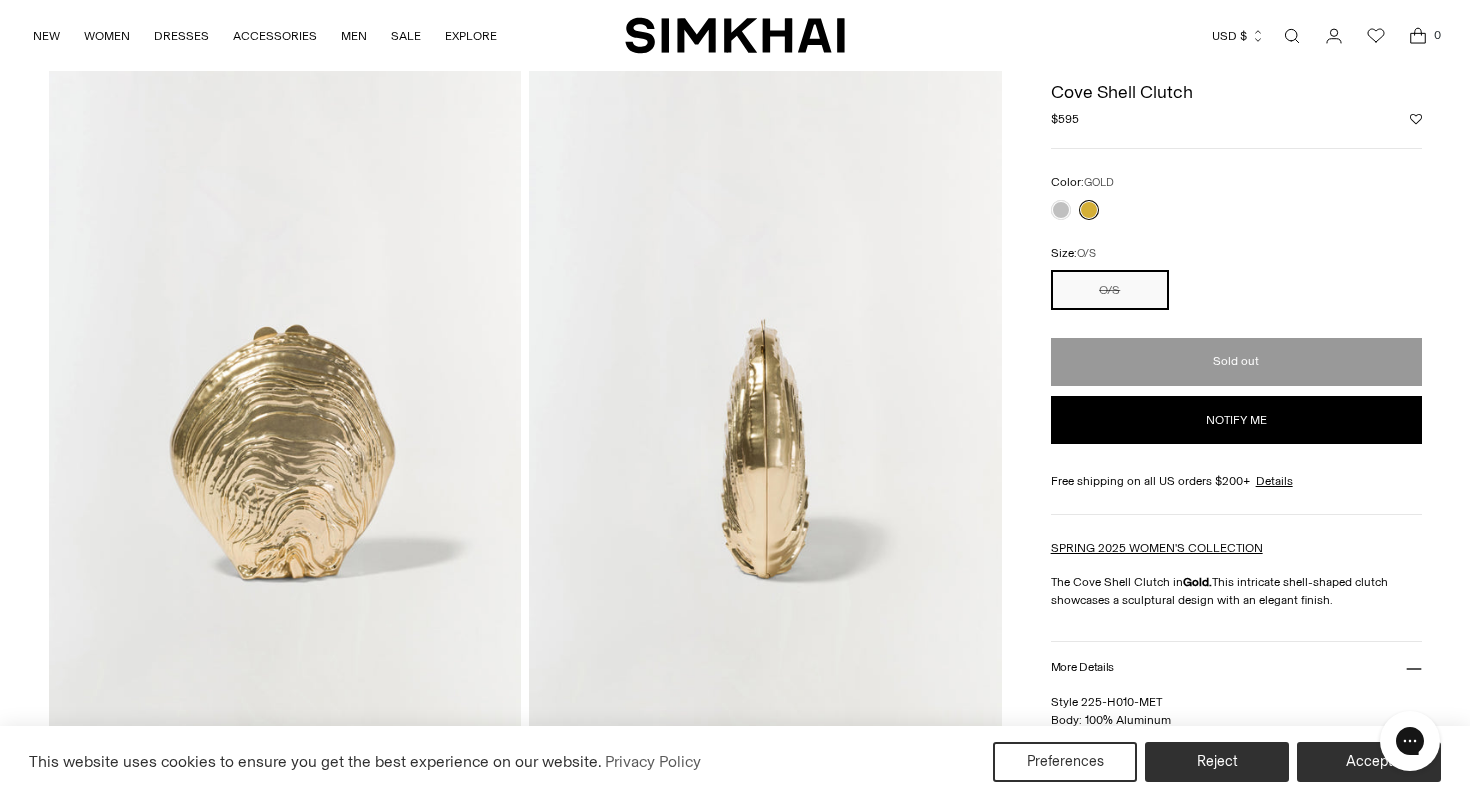 scroll, scrollTop: 0, scrollLeft: 0, axis: both 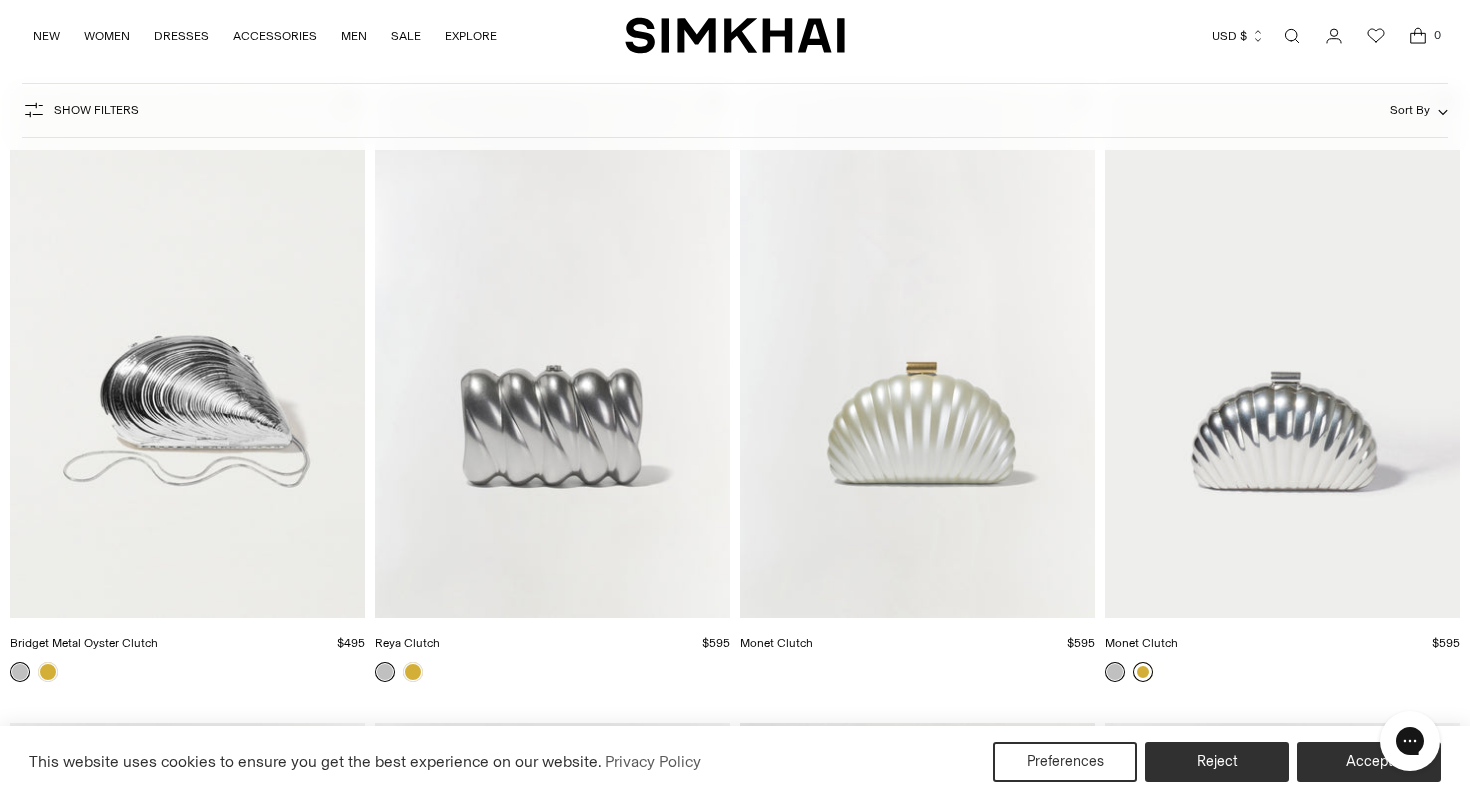 click at bounding box center [1143, 672] 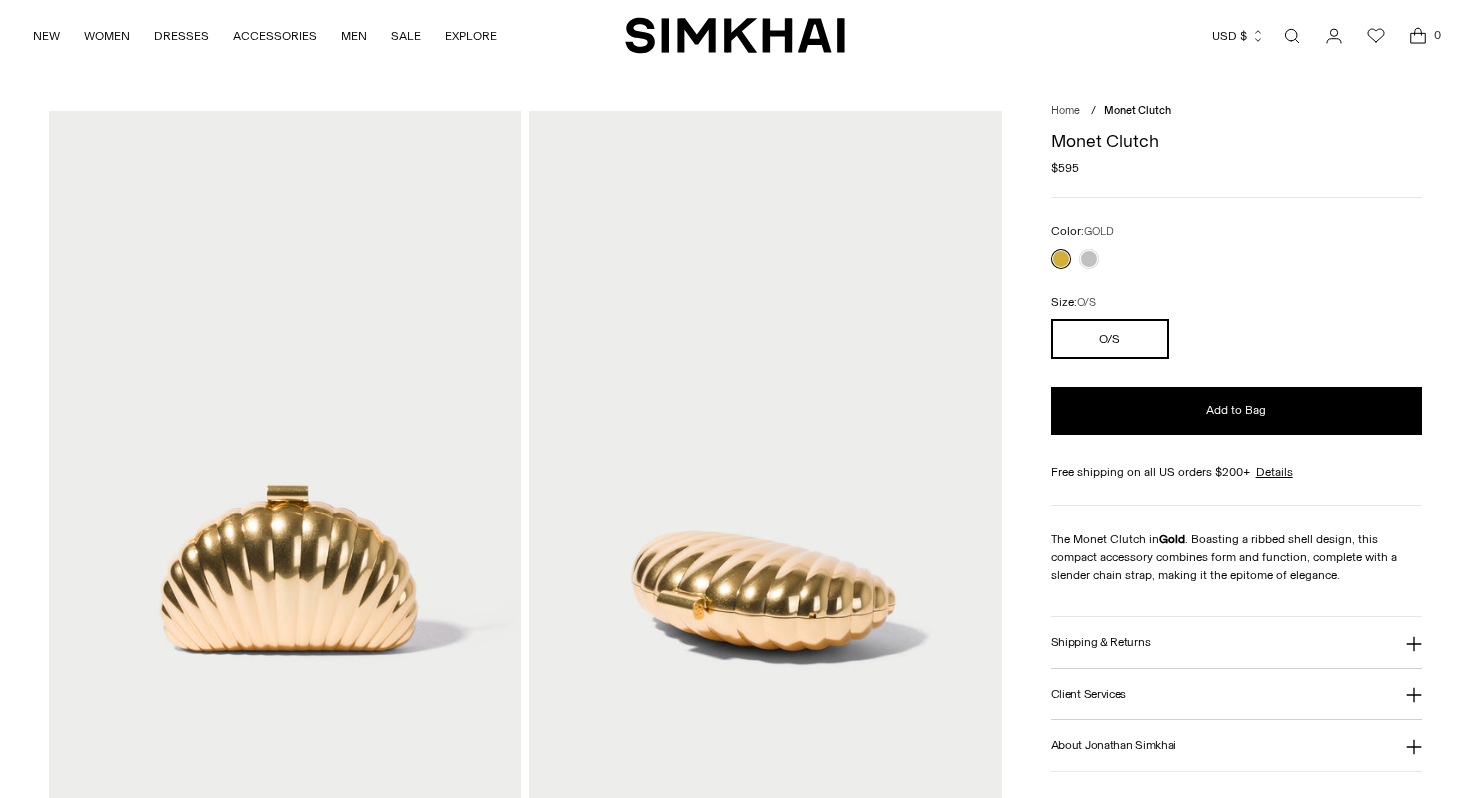 scroll, scrollTop: 0, scrollLeft: 0, axis: both 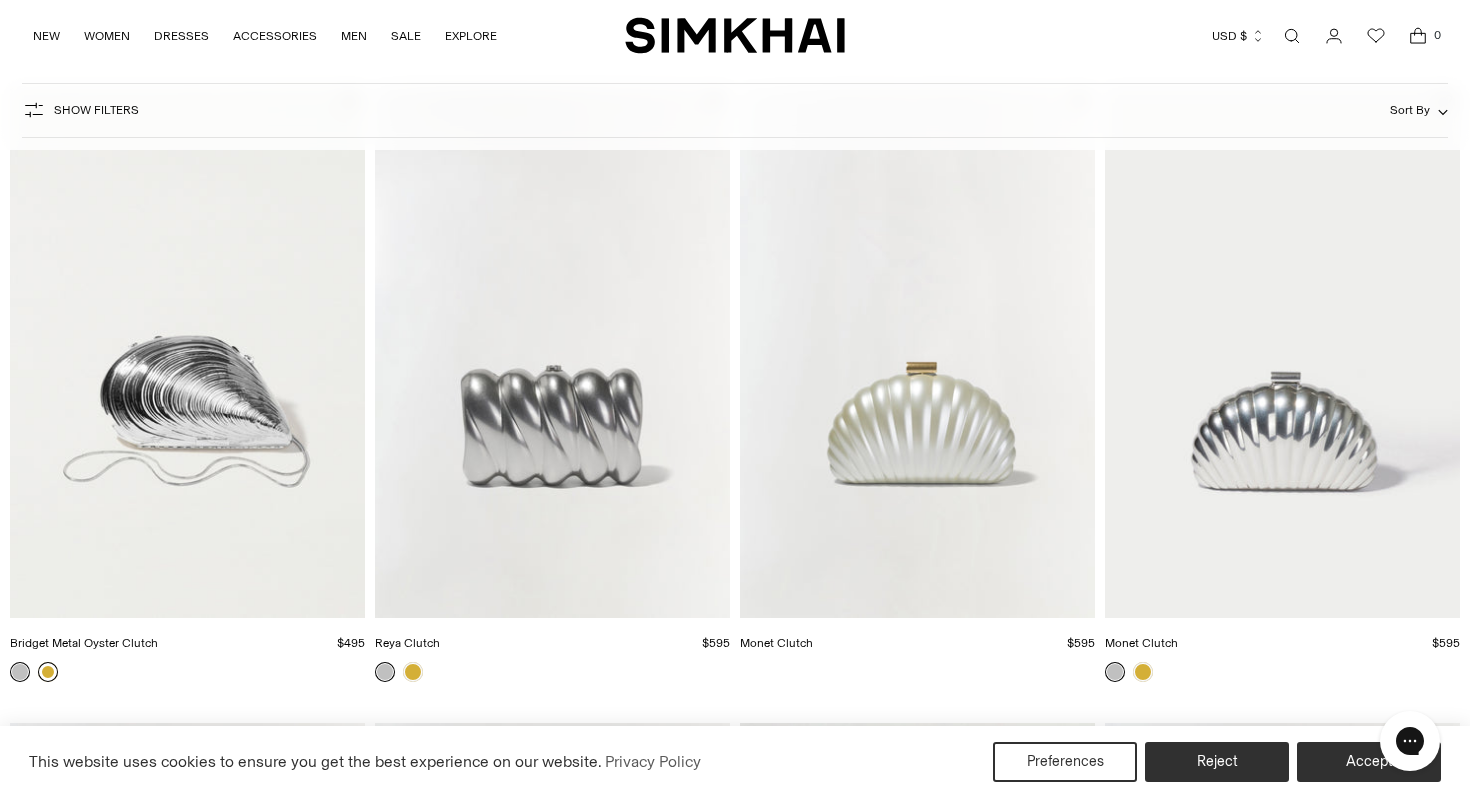 click at bounding box center [48, 672] 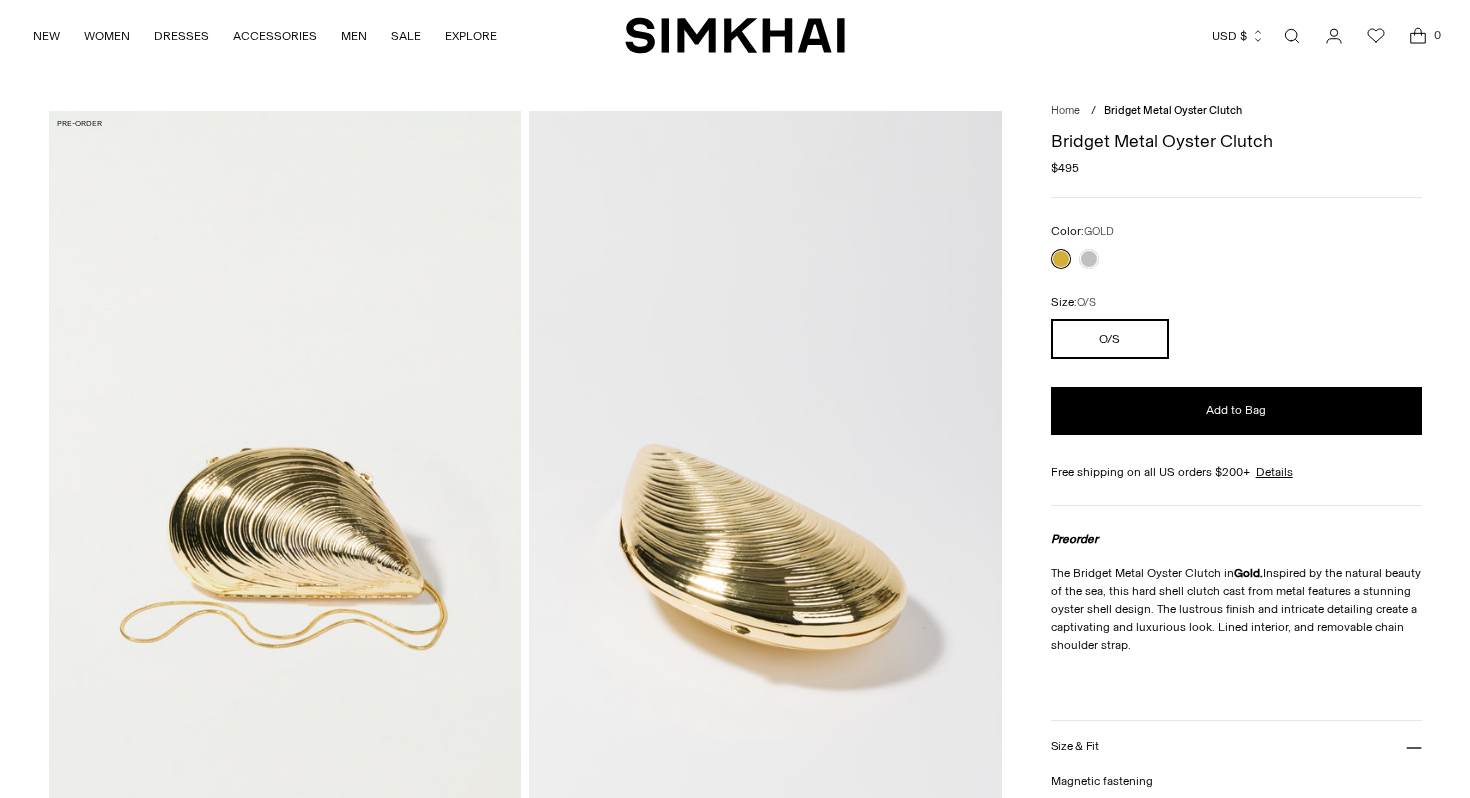 scroll, scrollTop: 0, scrollLeft: 0, axis: both 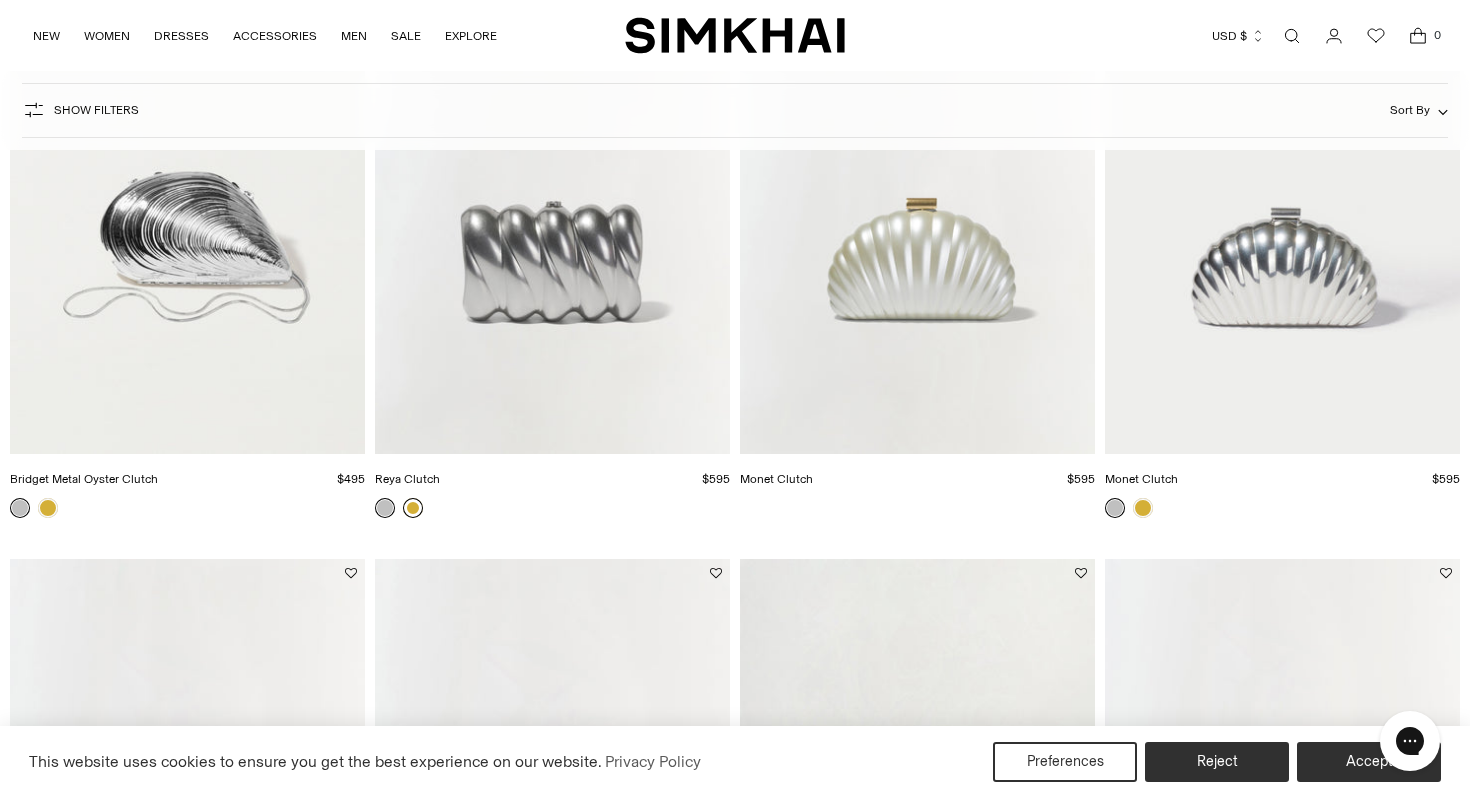 click at bounding box center (413, 508) 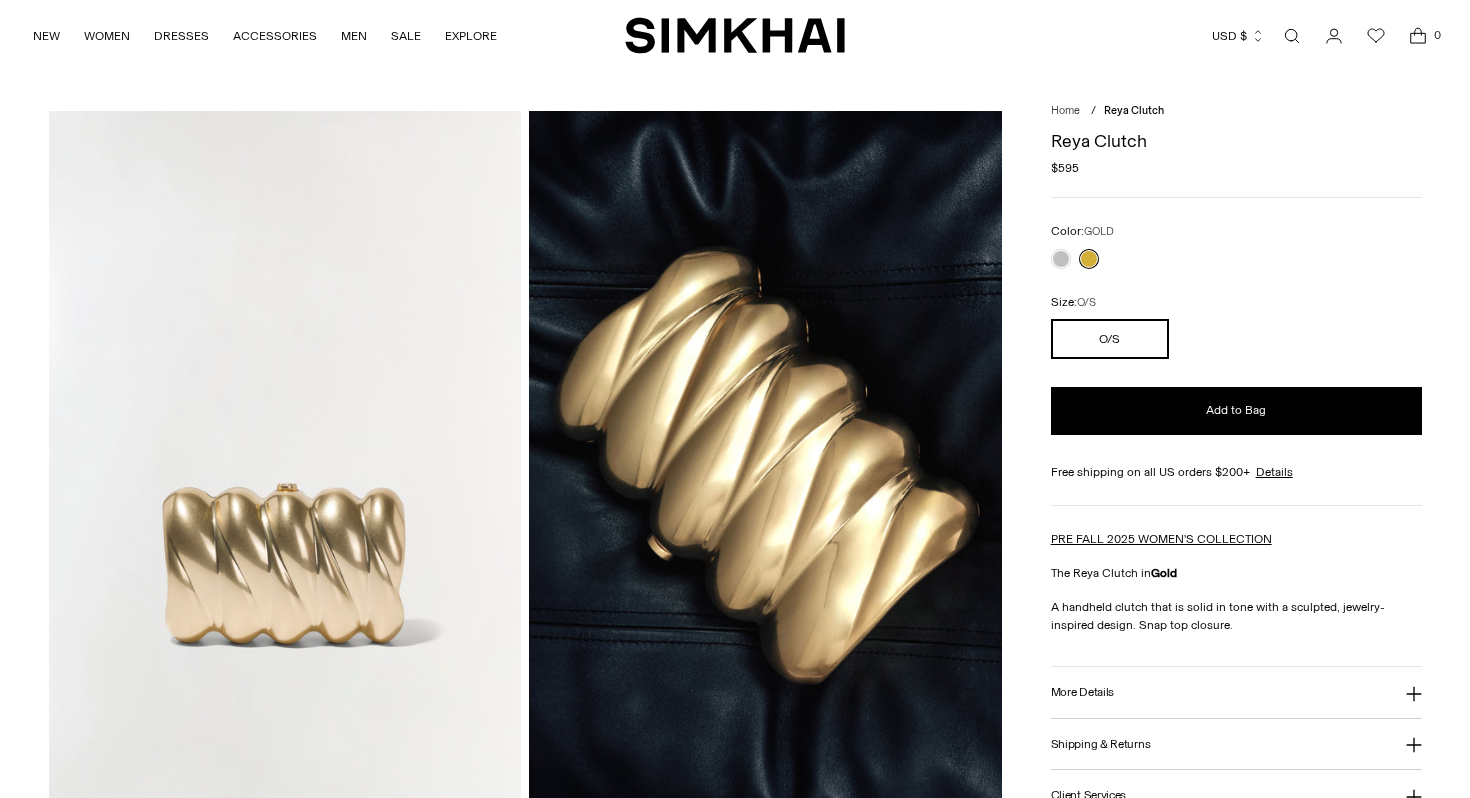 scroll, scrollTop: 0, scrollLeft: 0, axis: both 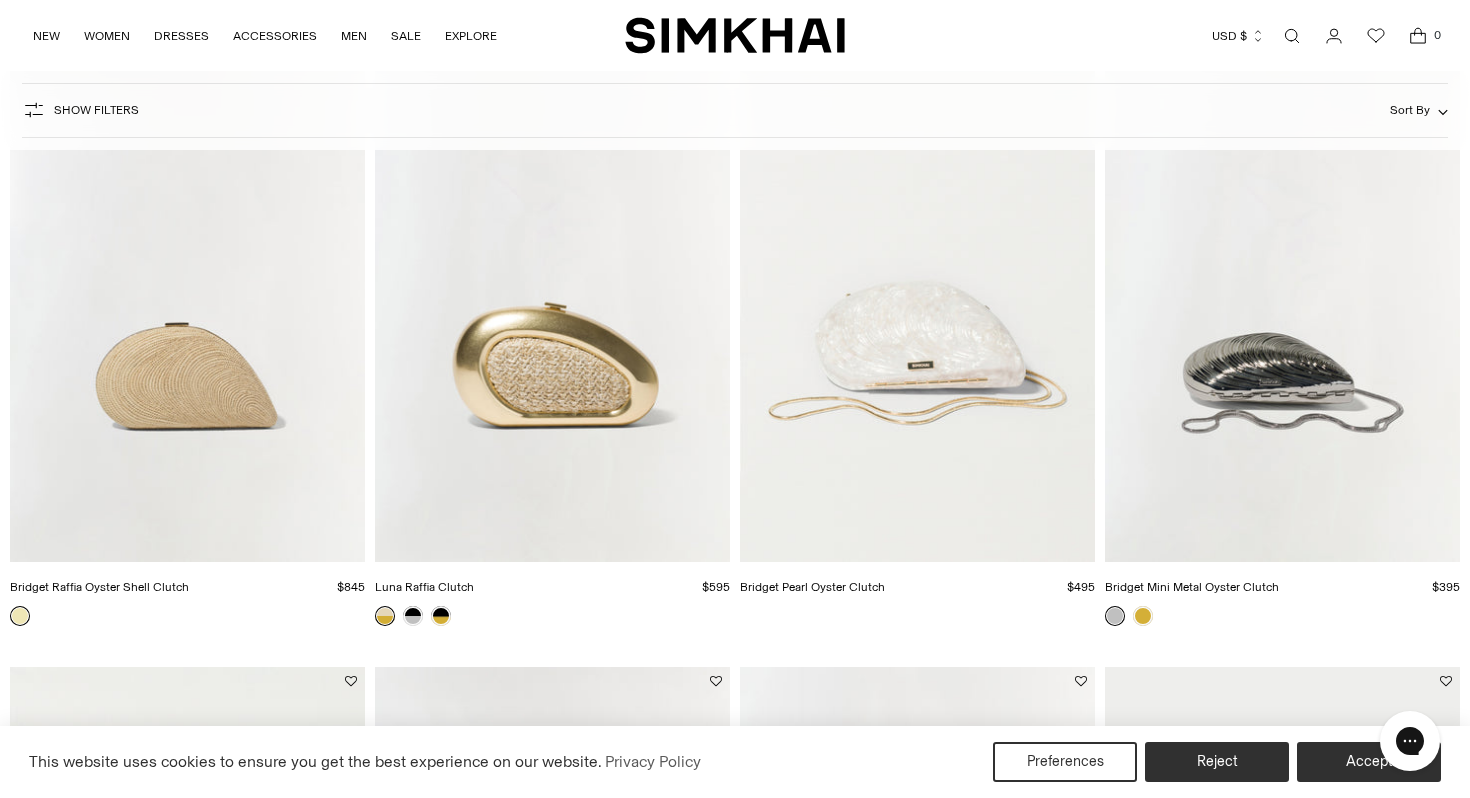 click at bounding box center [0, 0] 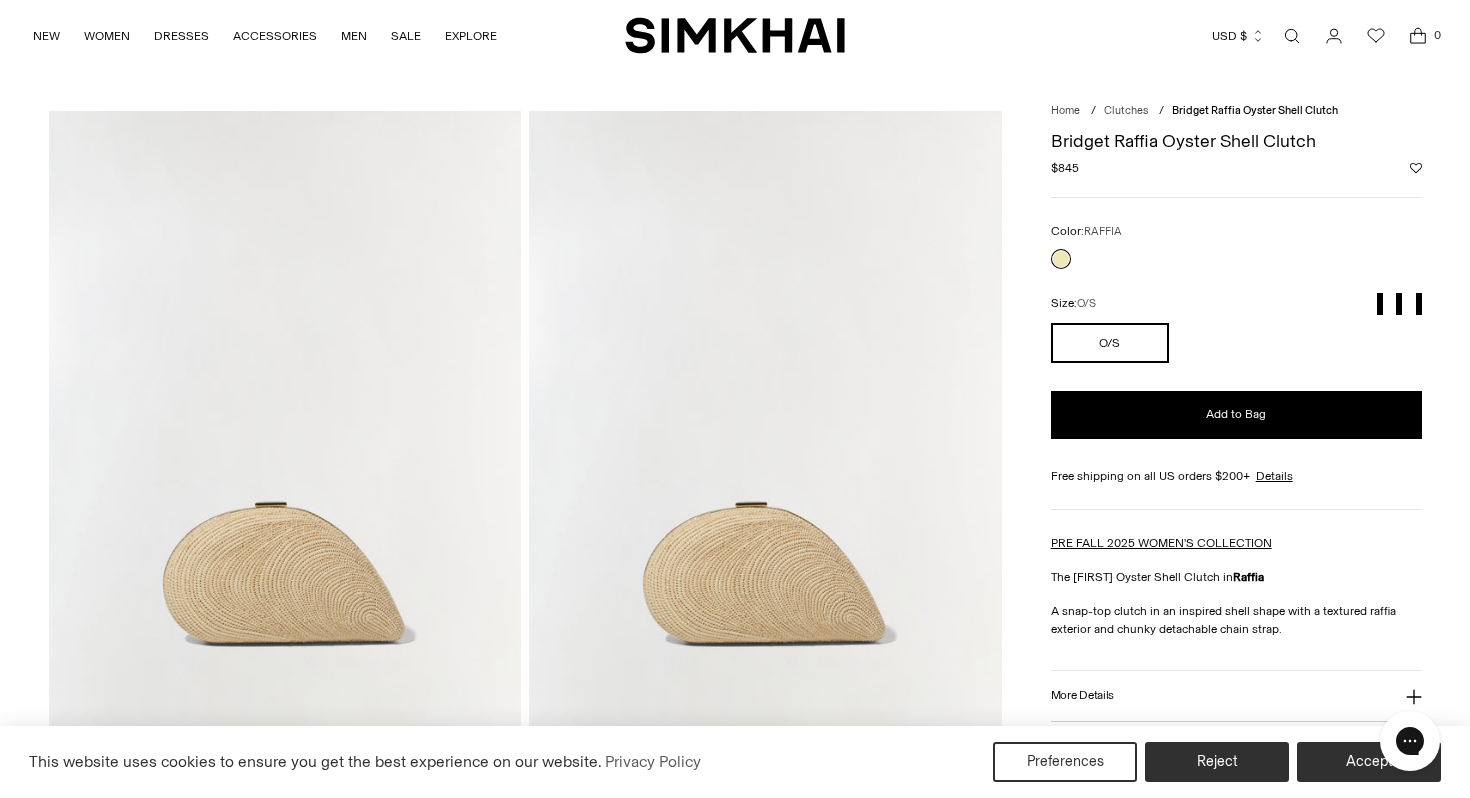 scroll, scrollTop: 0, scrollLeft: 0, axis: both 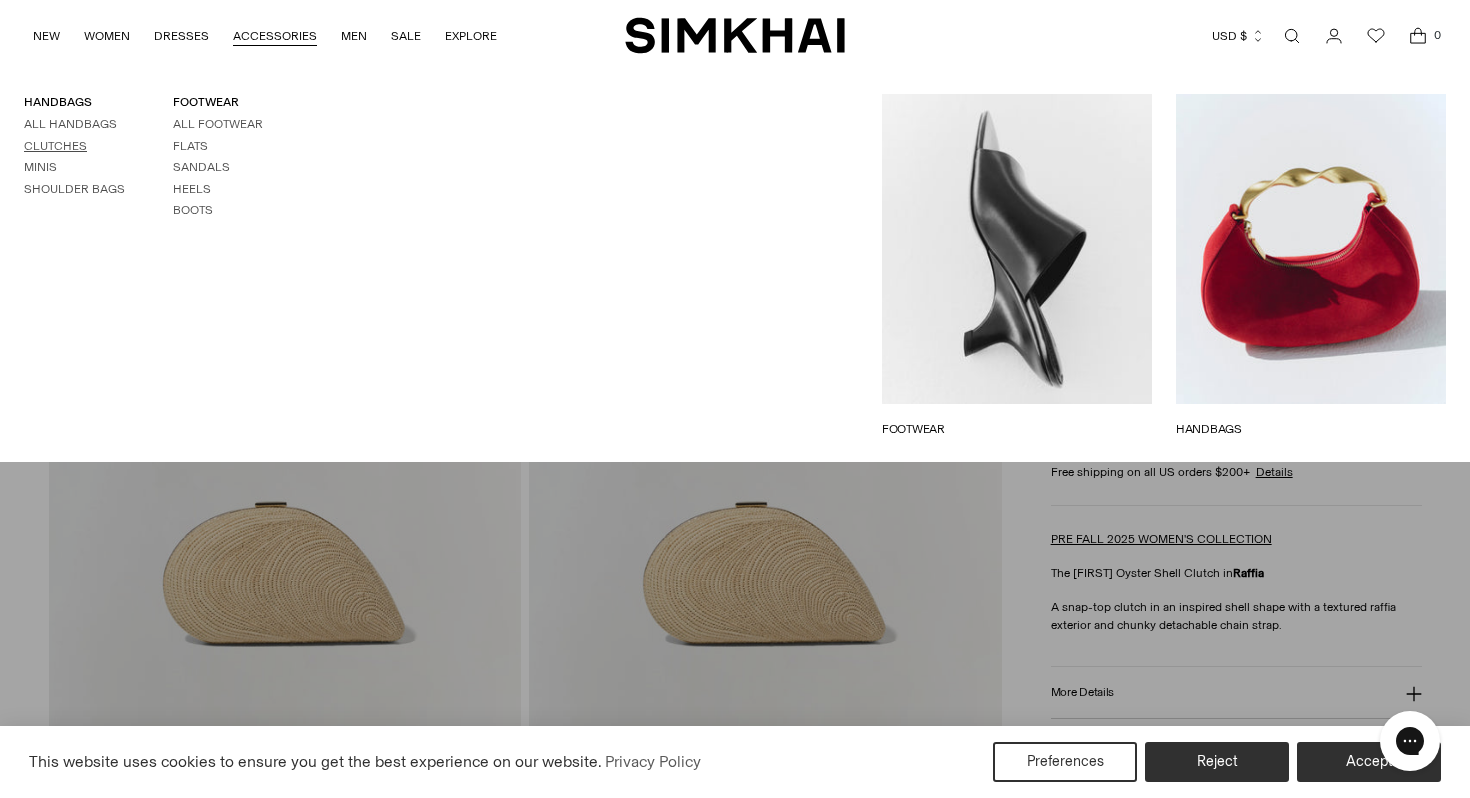click on "Clutches" at bounding box center [55, 146] 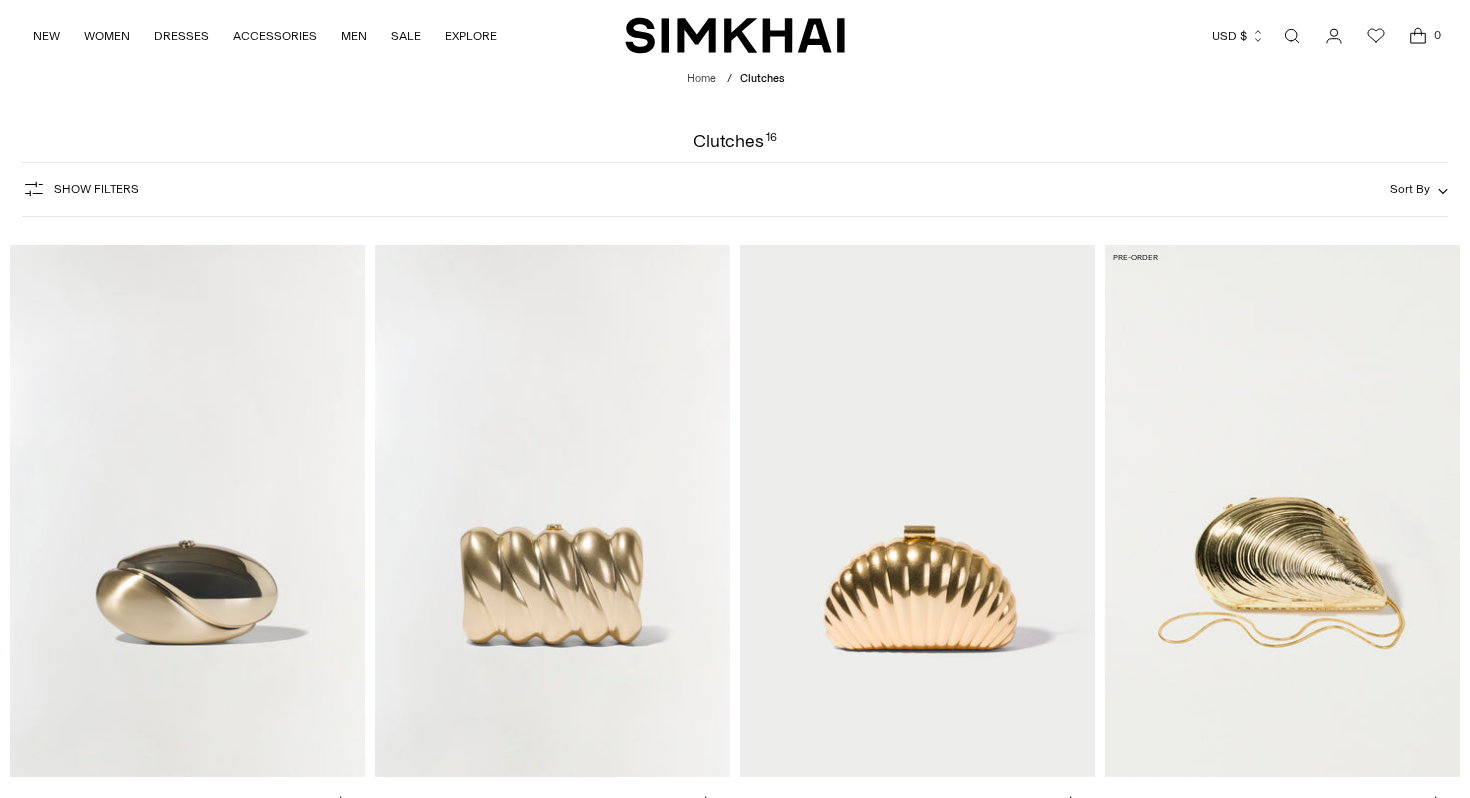 scroll, scrollTop: 0, scrollLeft: 0, axis: both 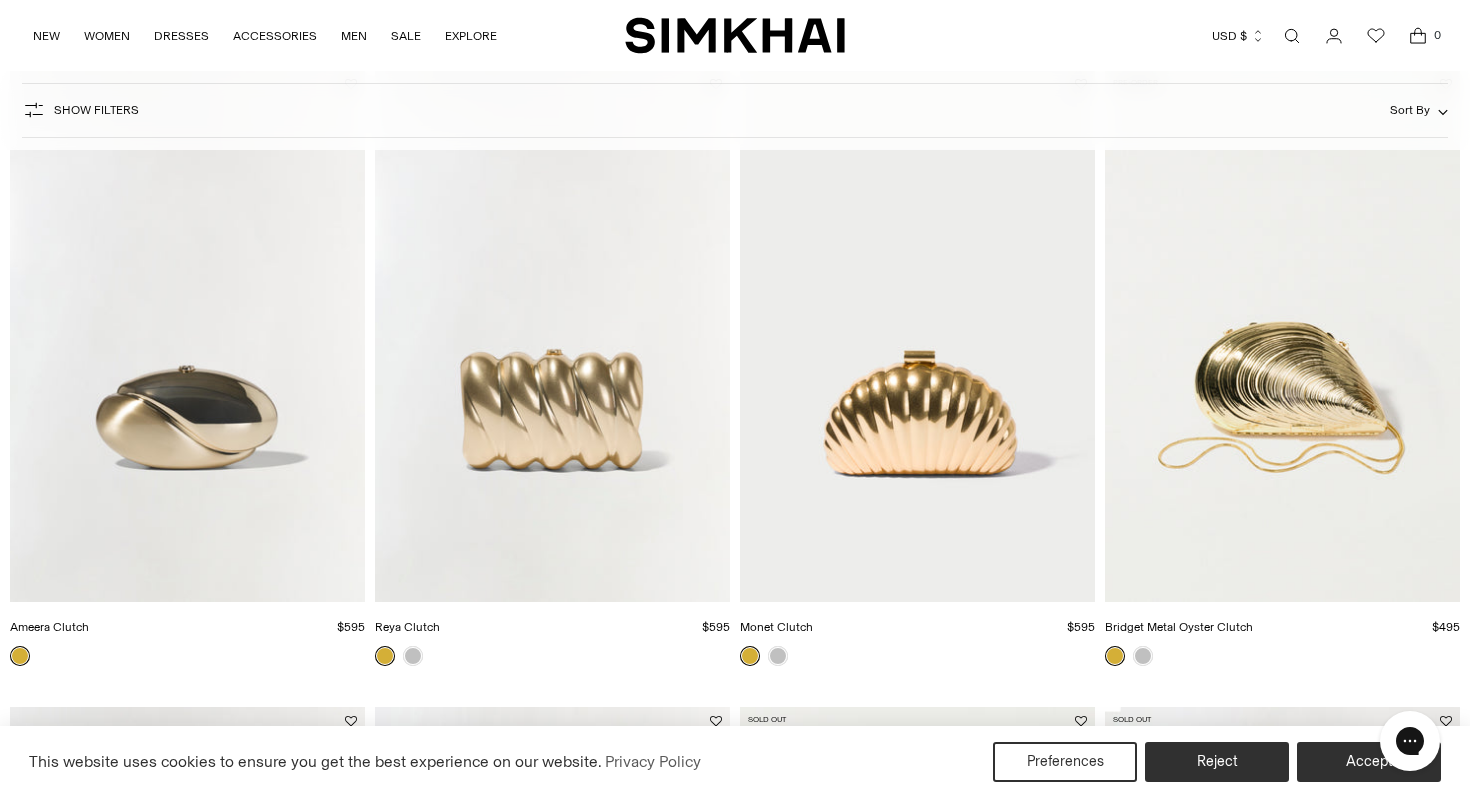 click at bounding box center (0, 0) 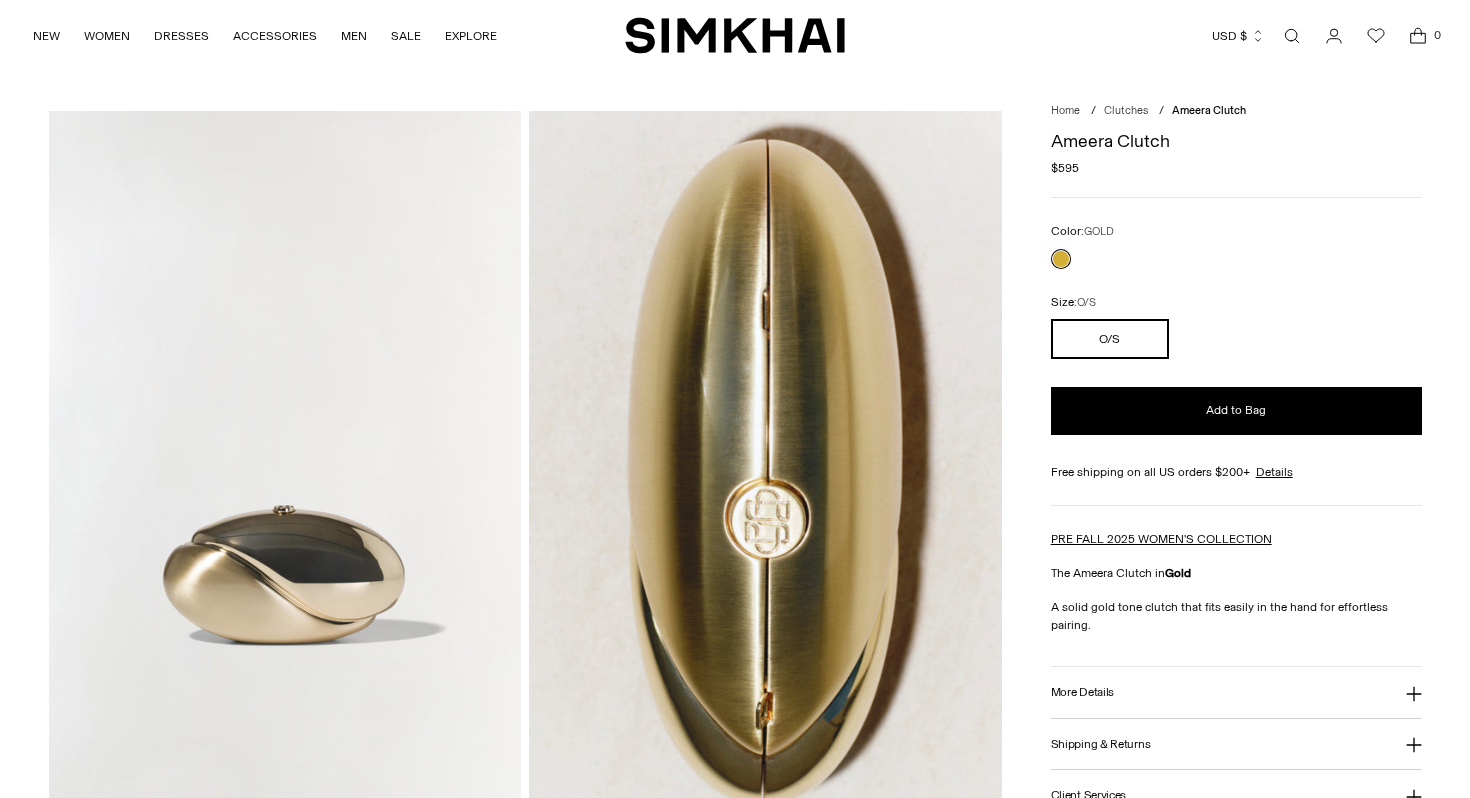 scroll, scrollTop: 0, scrollLeft: 0, axis: both 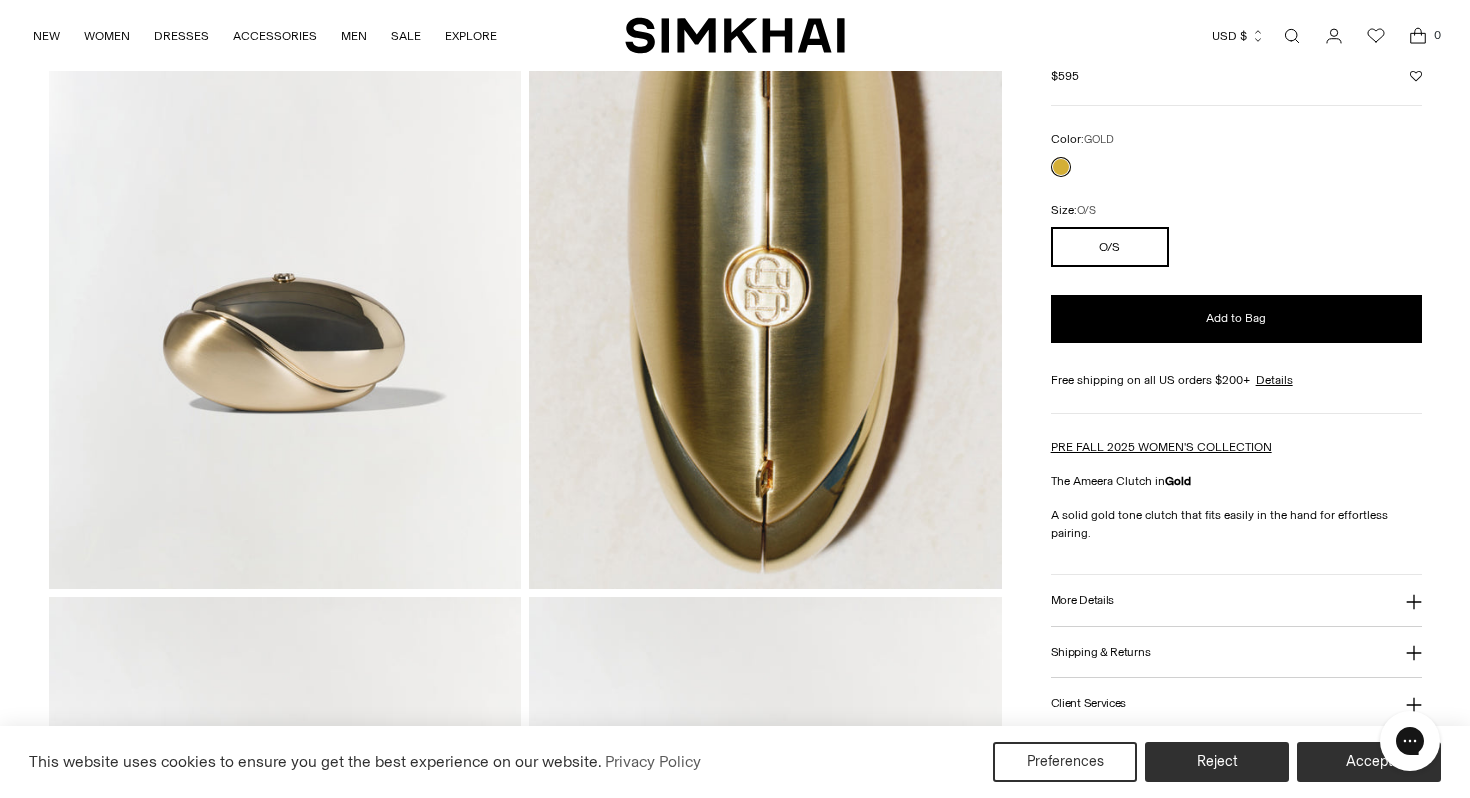 click 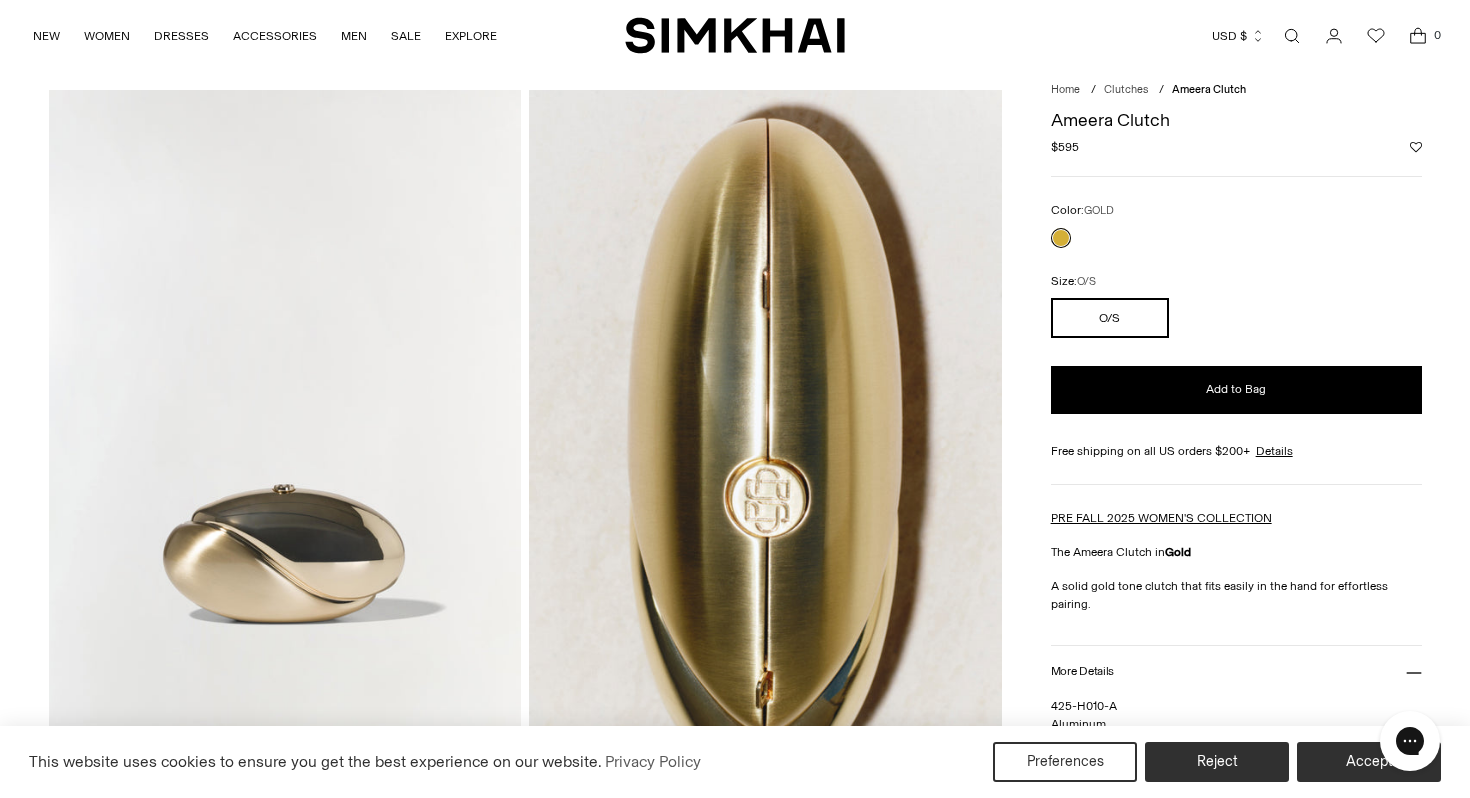 scroll, scrollTop: 0, scrollLeft: 0, axis: both 